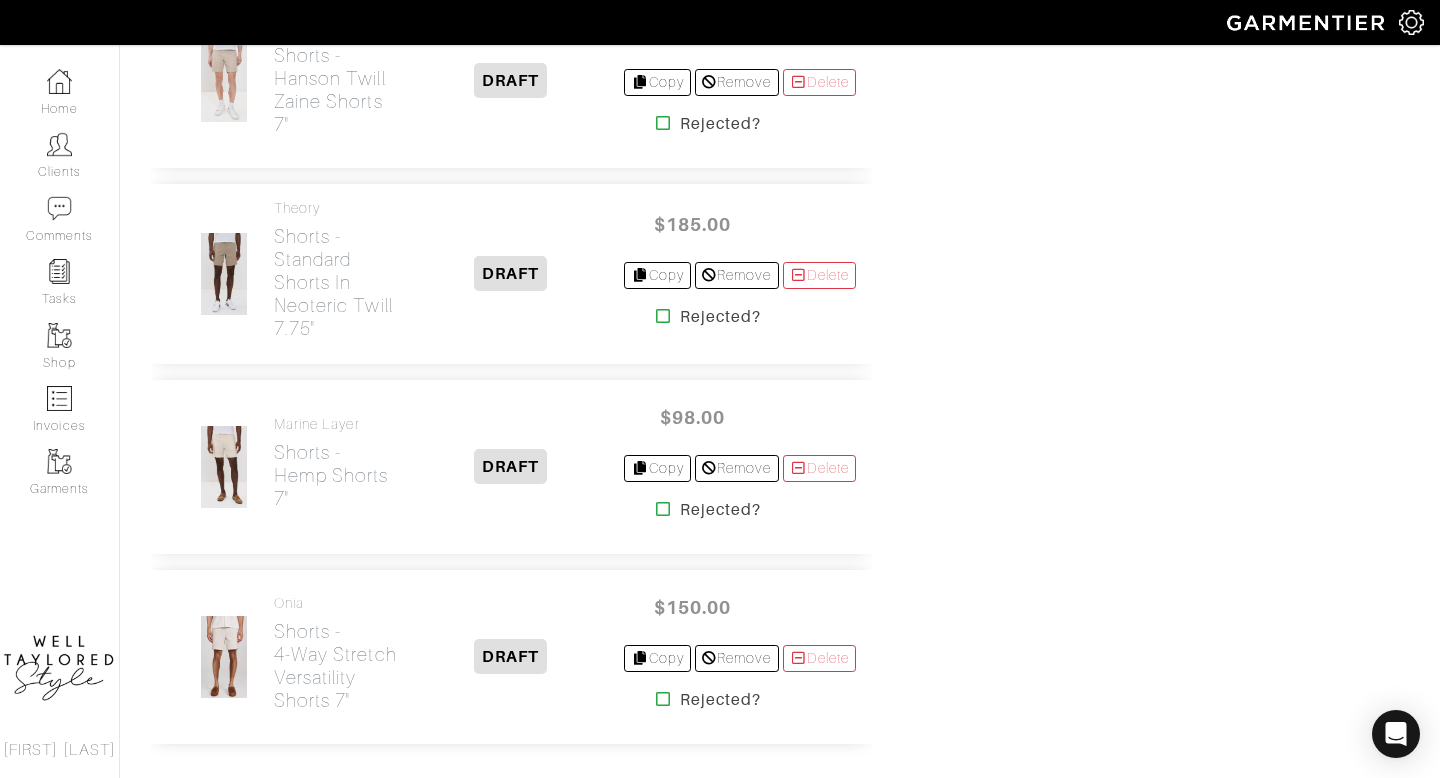 scroll, scrollTop: 3140, scrollLeft: 0, axis: vertical 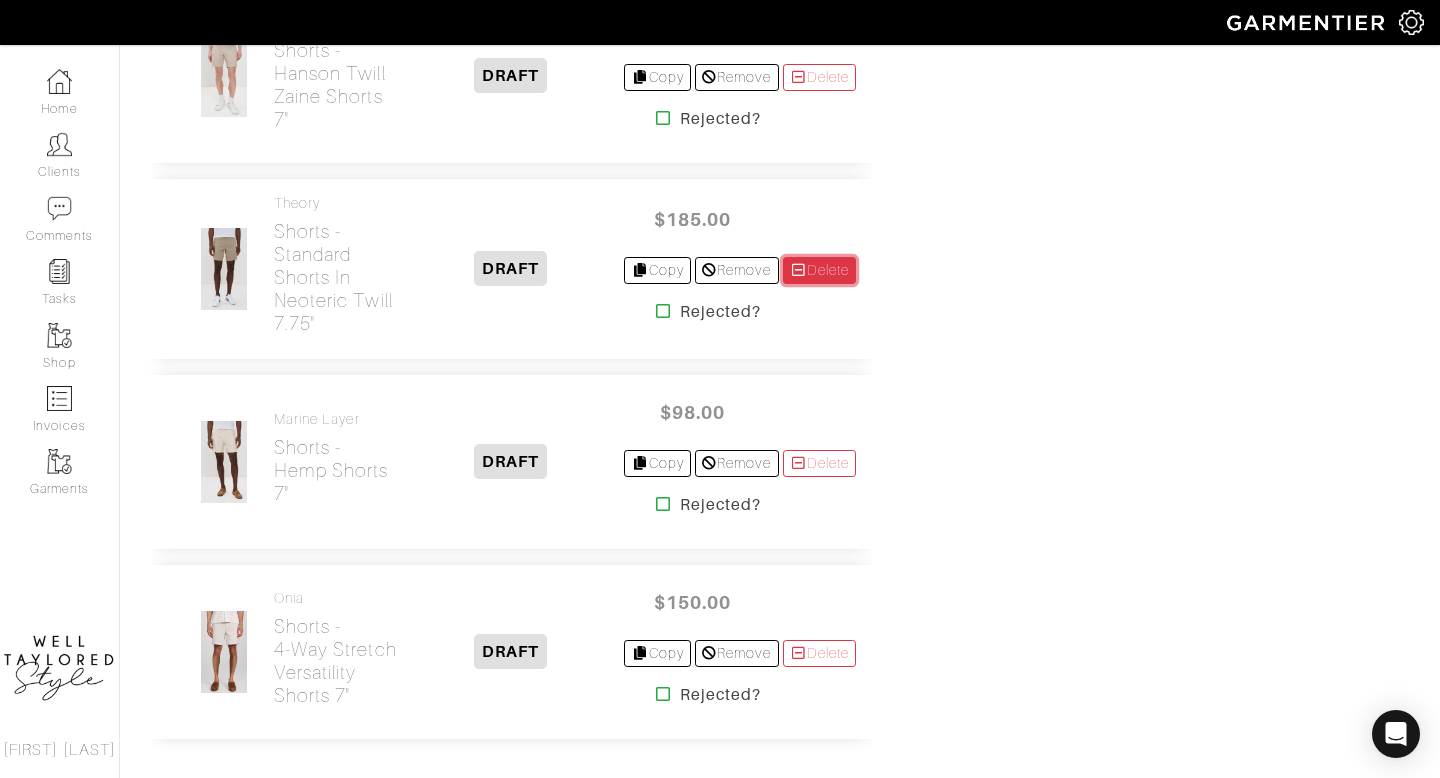 click on "Delete" at bounding box center [820, 270] 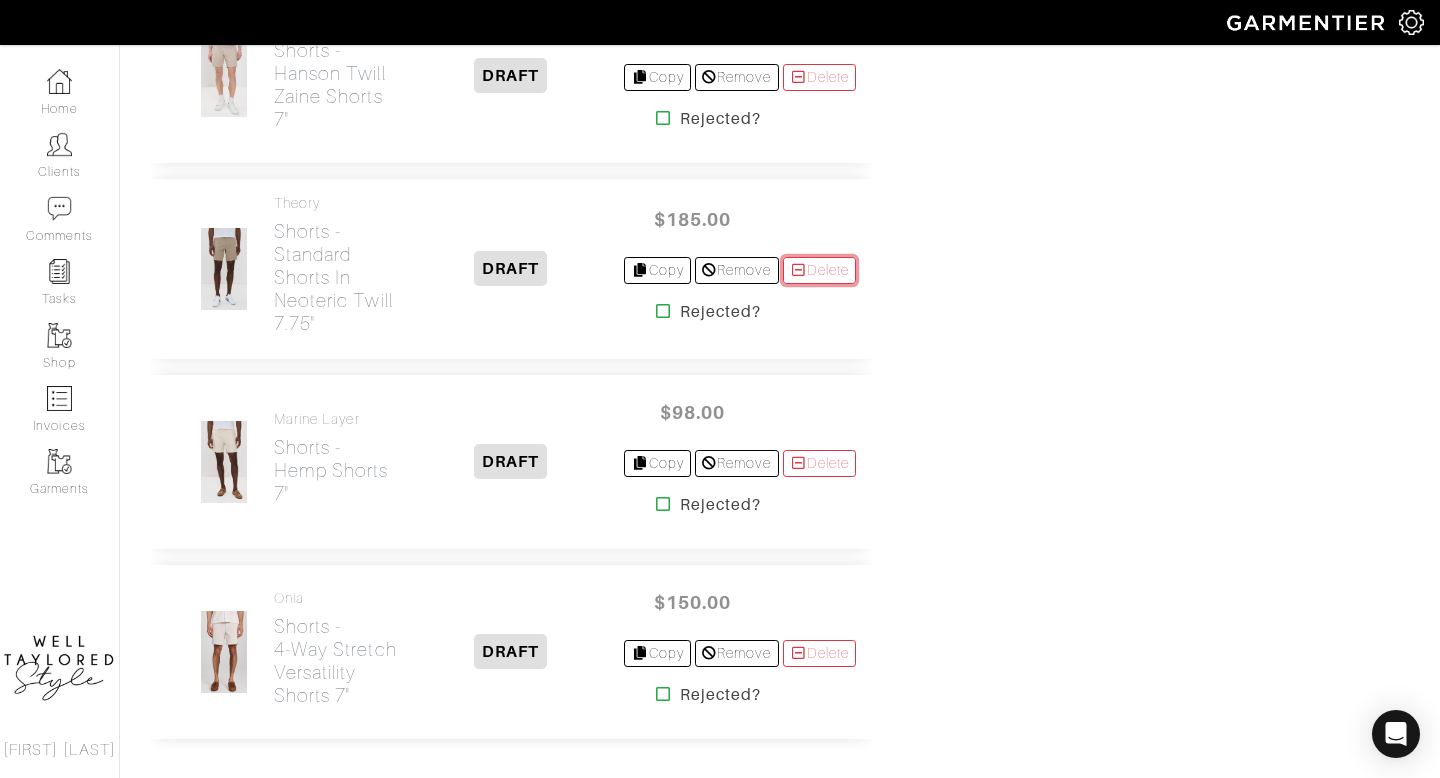 scroll, scrollTop: 2939, scrollLeft: 0, axis: vertical 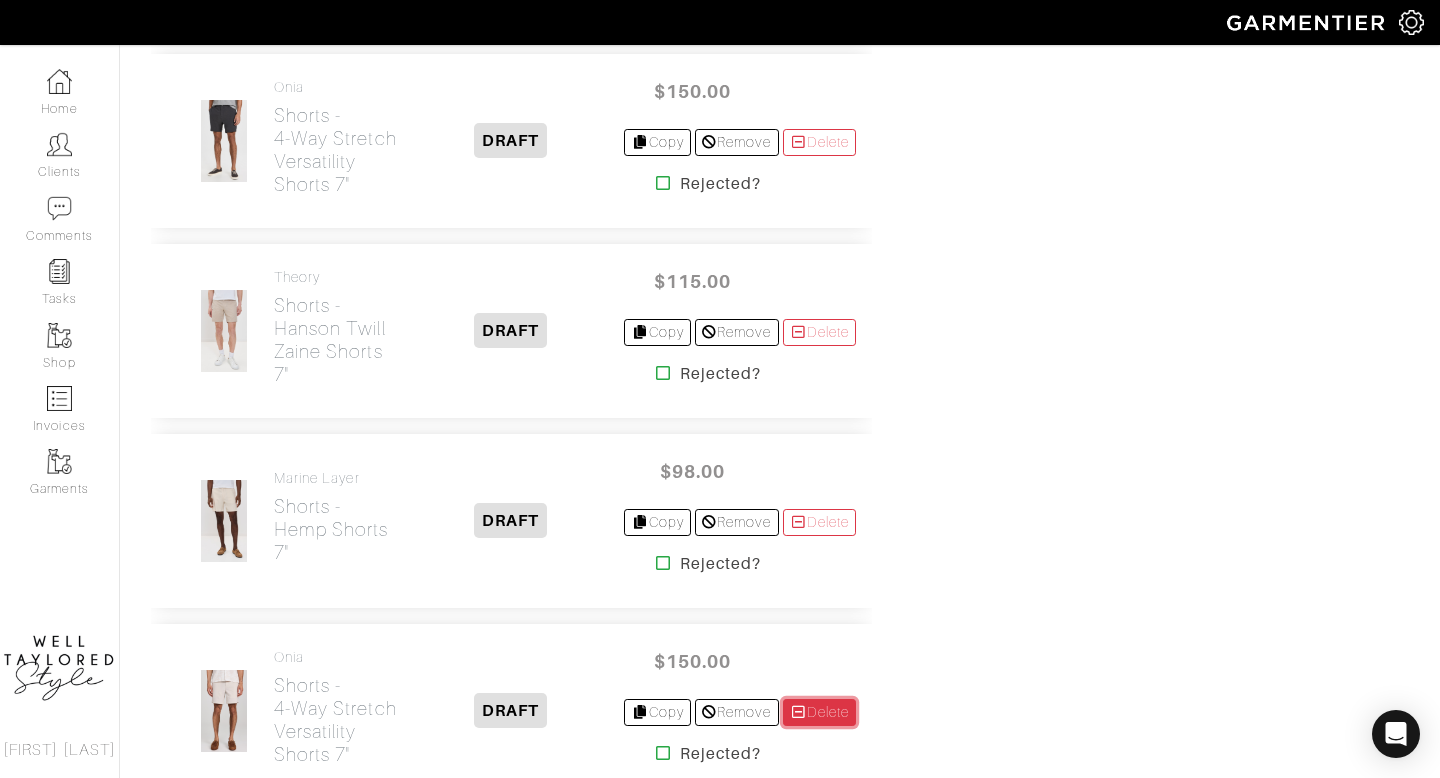 click on "Delete" at bounding box center [820, 712] 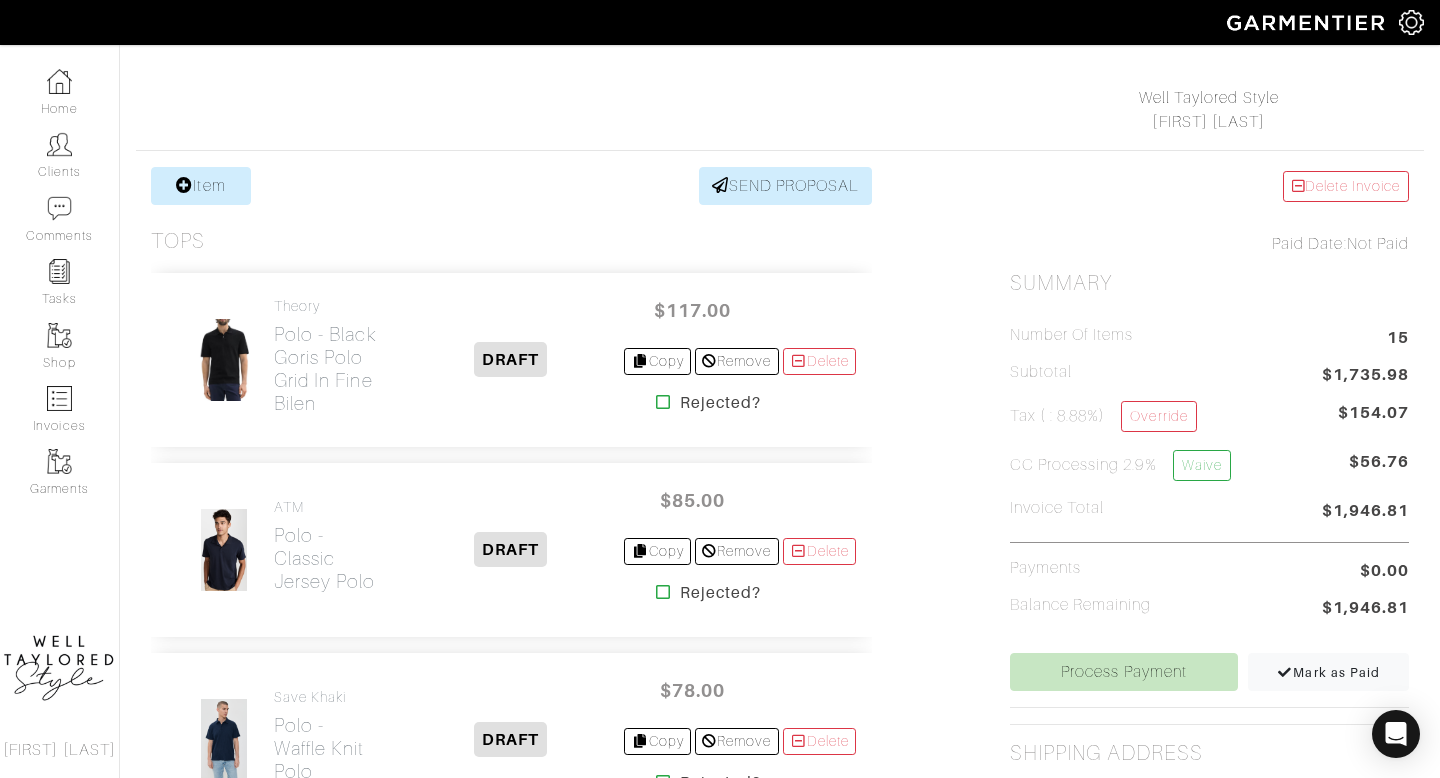 scroll, scrollTop: 320, scrollLeft: 0, axis: vertical 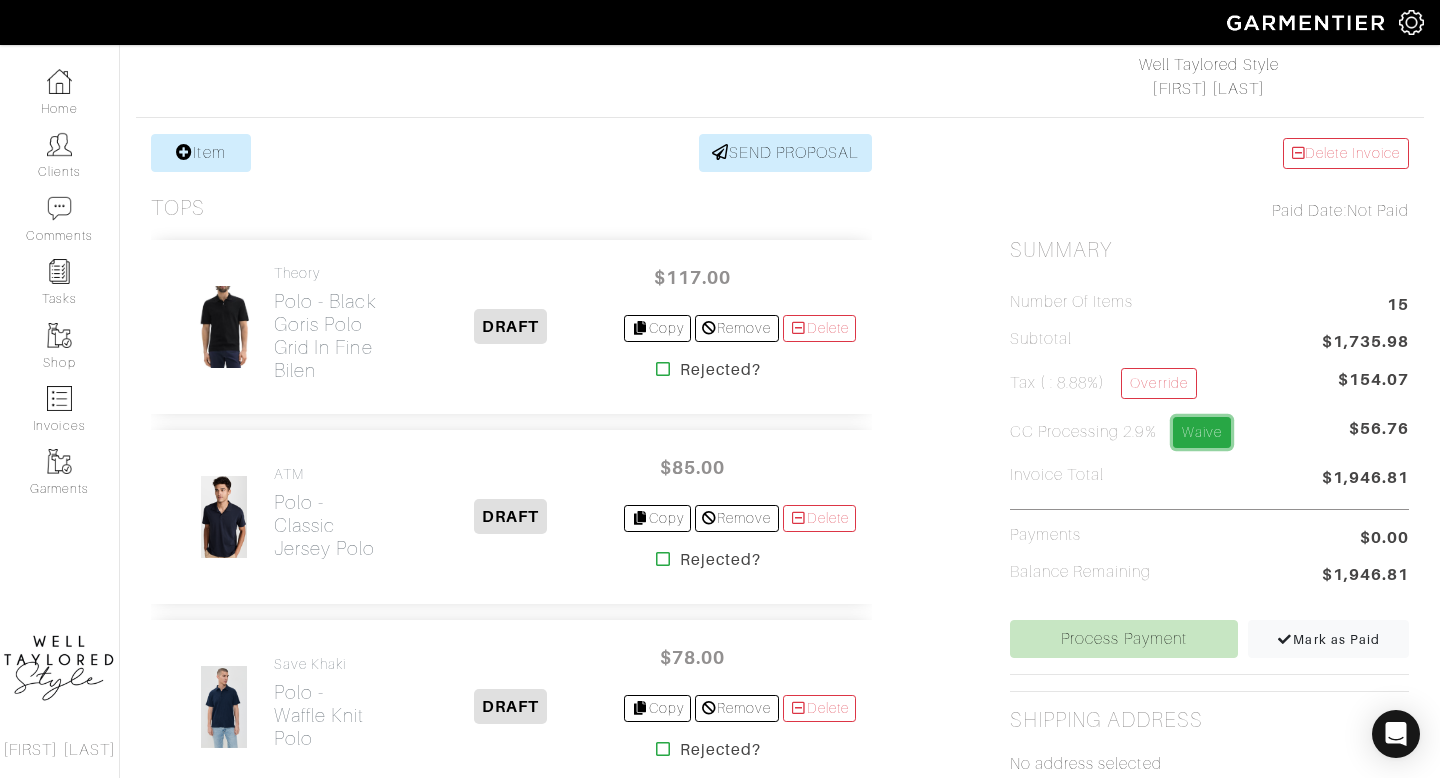 click on "Waive" at bounding box center (1202, 432) 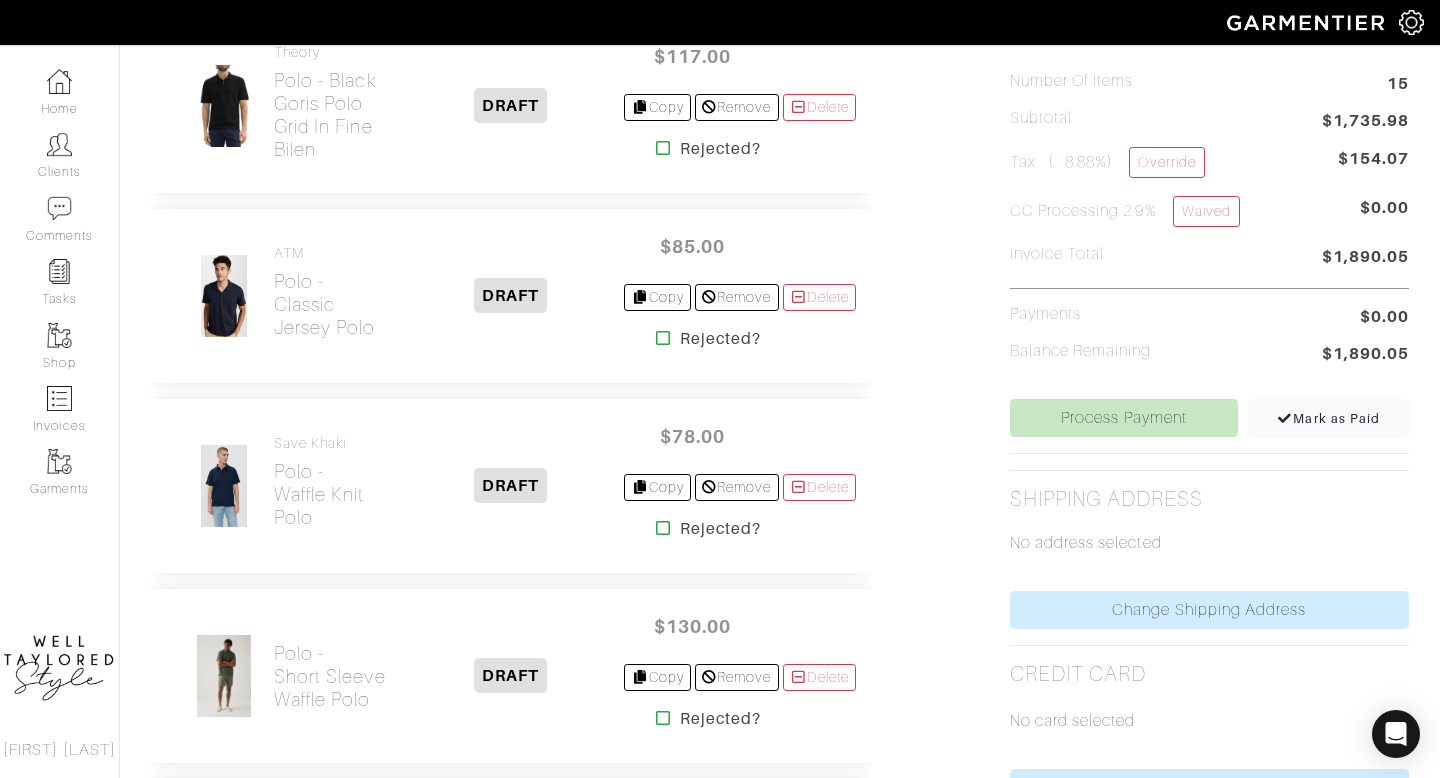 scroll, scrollTop: 538, scrollLeft: 0, axis: vertical 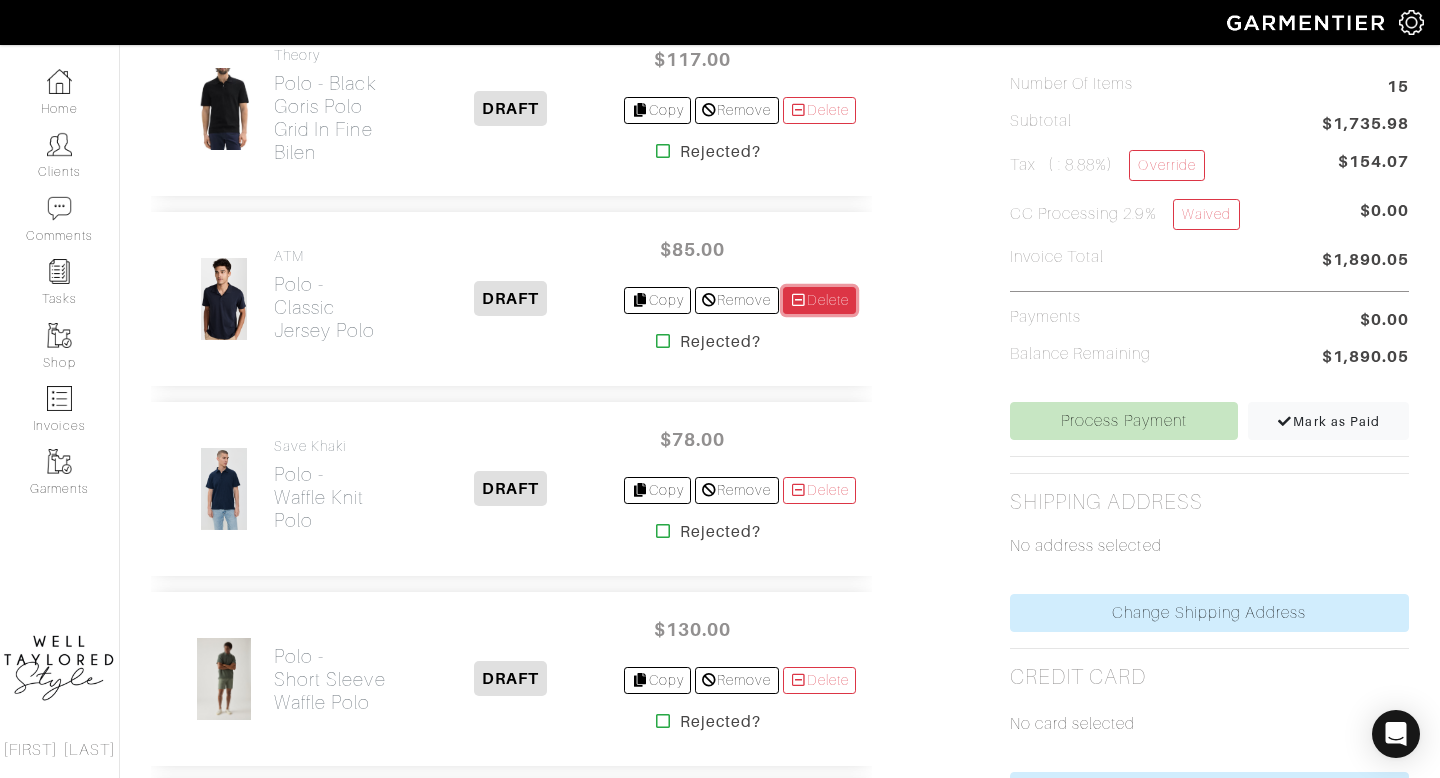 click on "Delete" at bounding box center (820, 300) 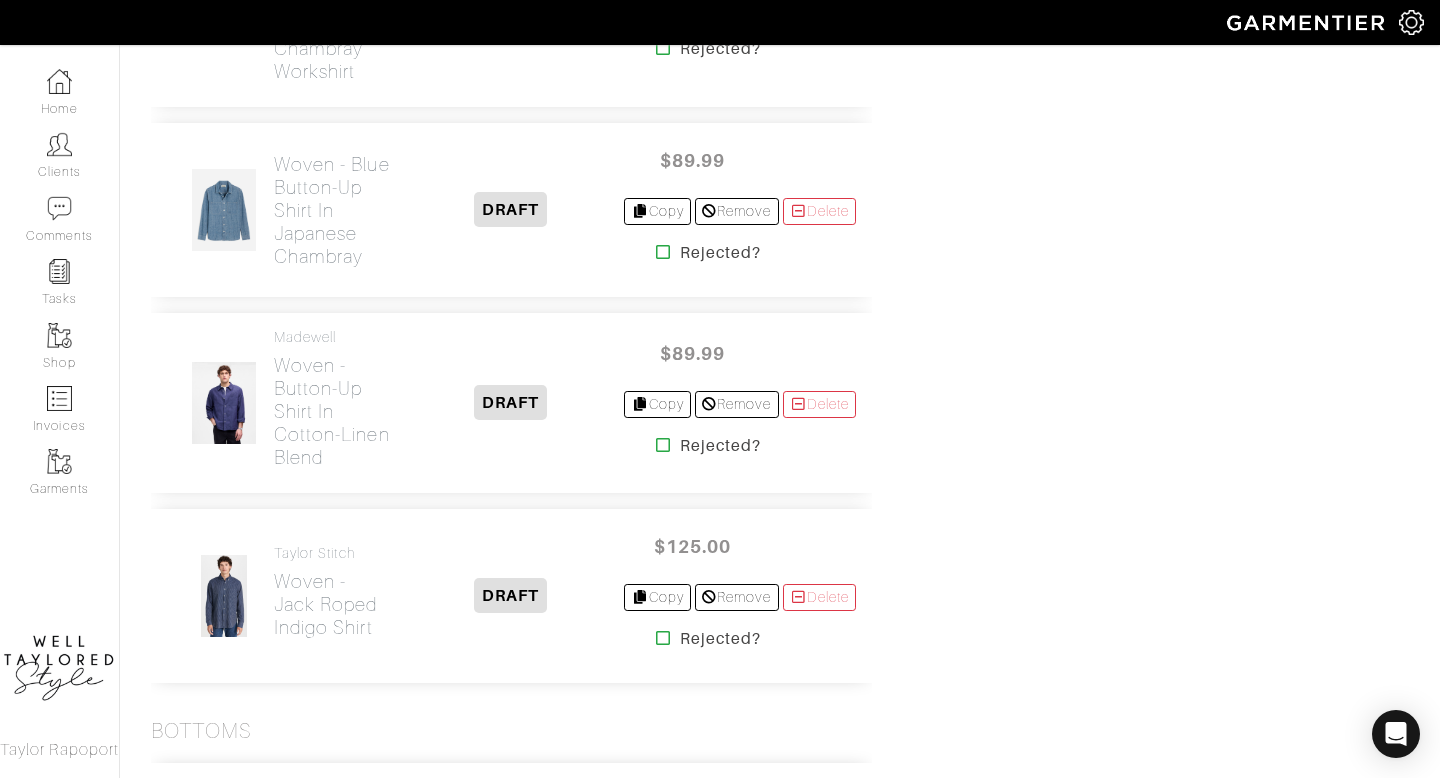 scroll, scrollTop: 1800, scrollLeft: 0, axis: vertical 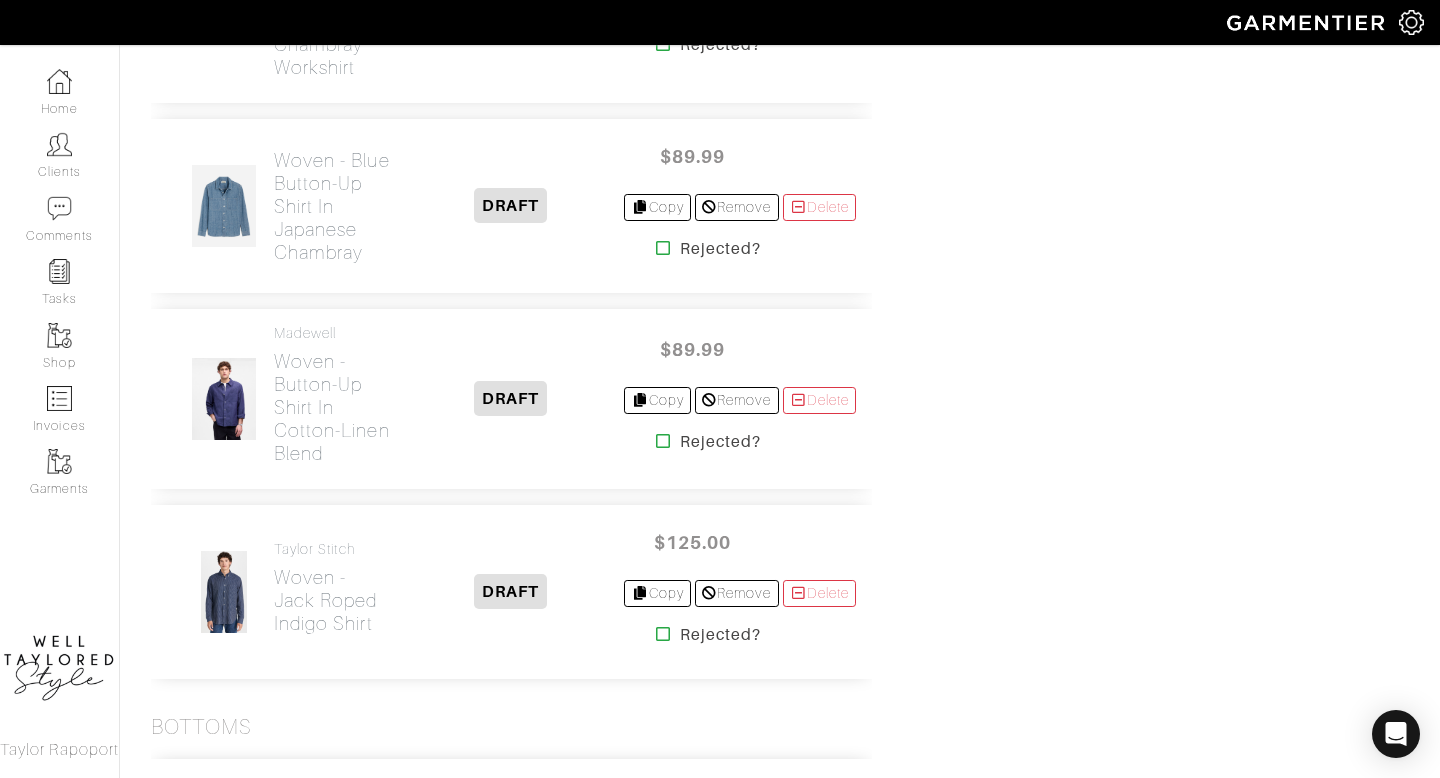 click at bounding box center [224, 399] 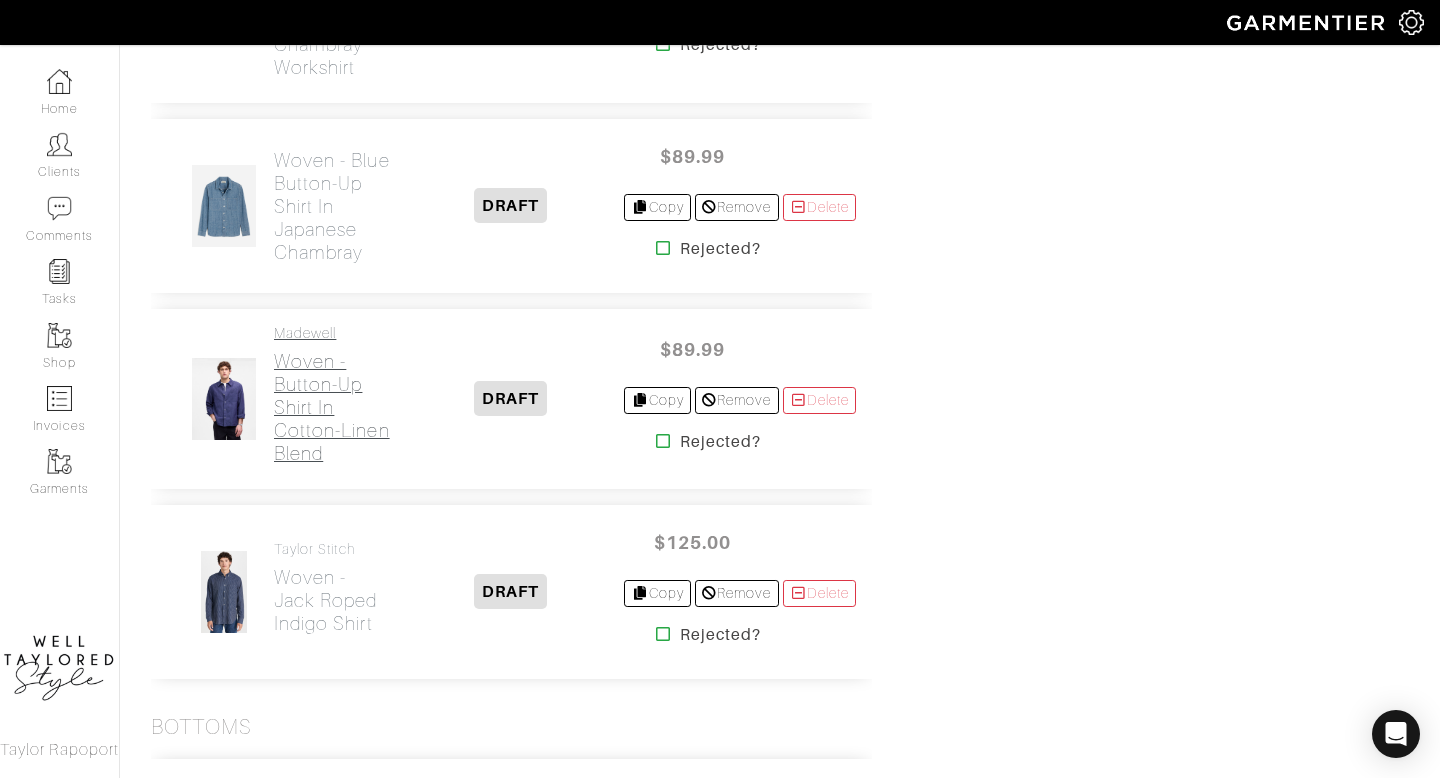 click on "Woven -
Button-Up Shirt in Cotton-Linen Blend" at bounding box center (335, 407) 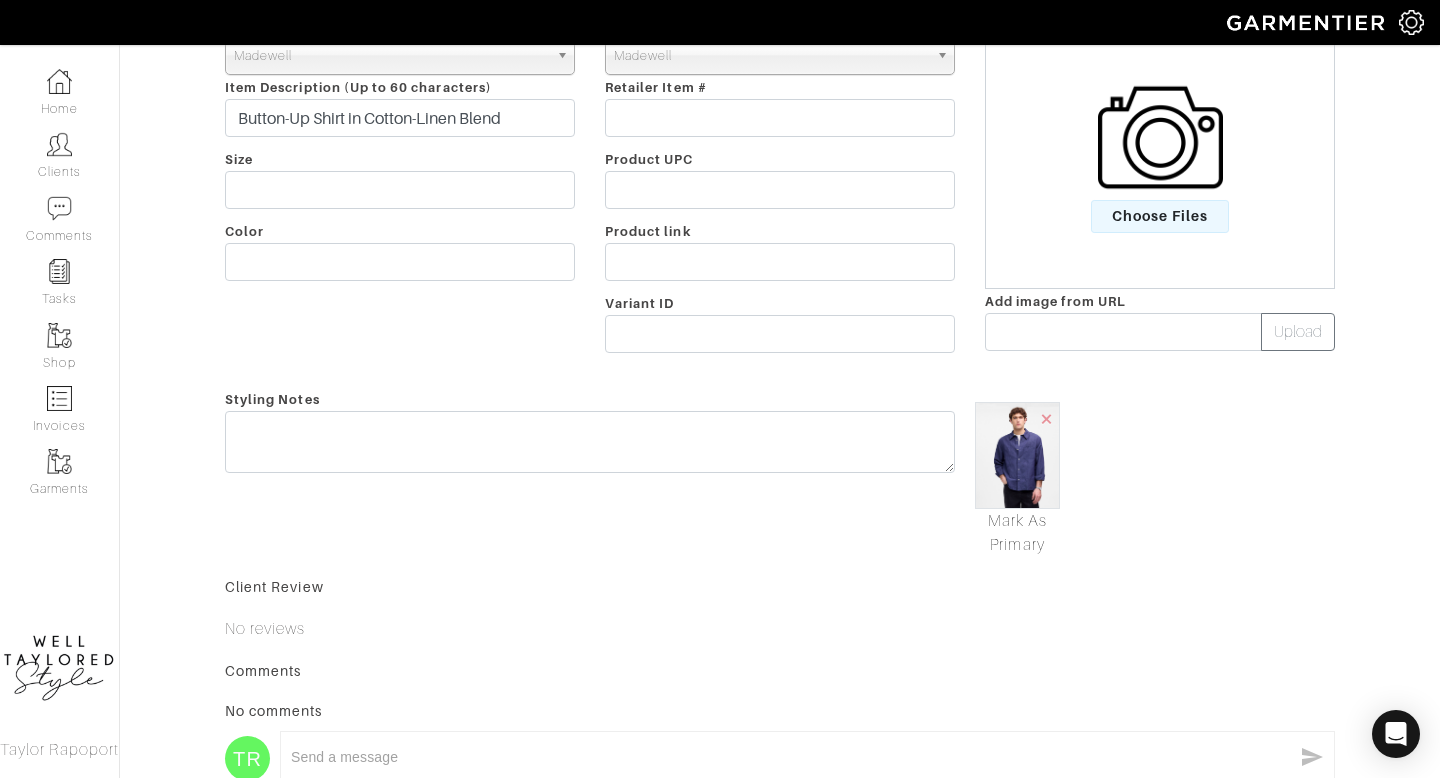 scroll, scrollTop: 307, scrollLeft: 0, axis: vertical 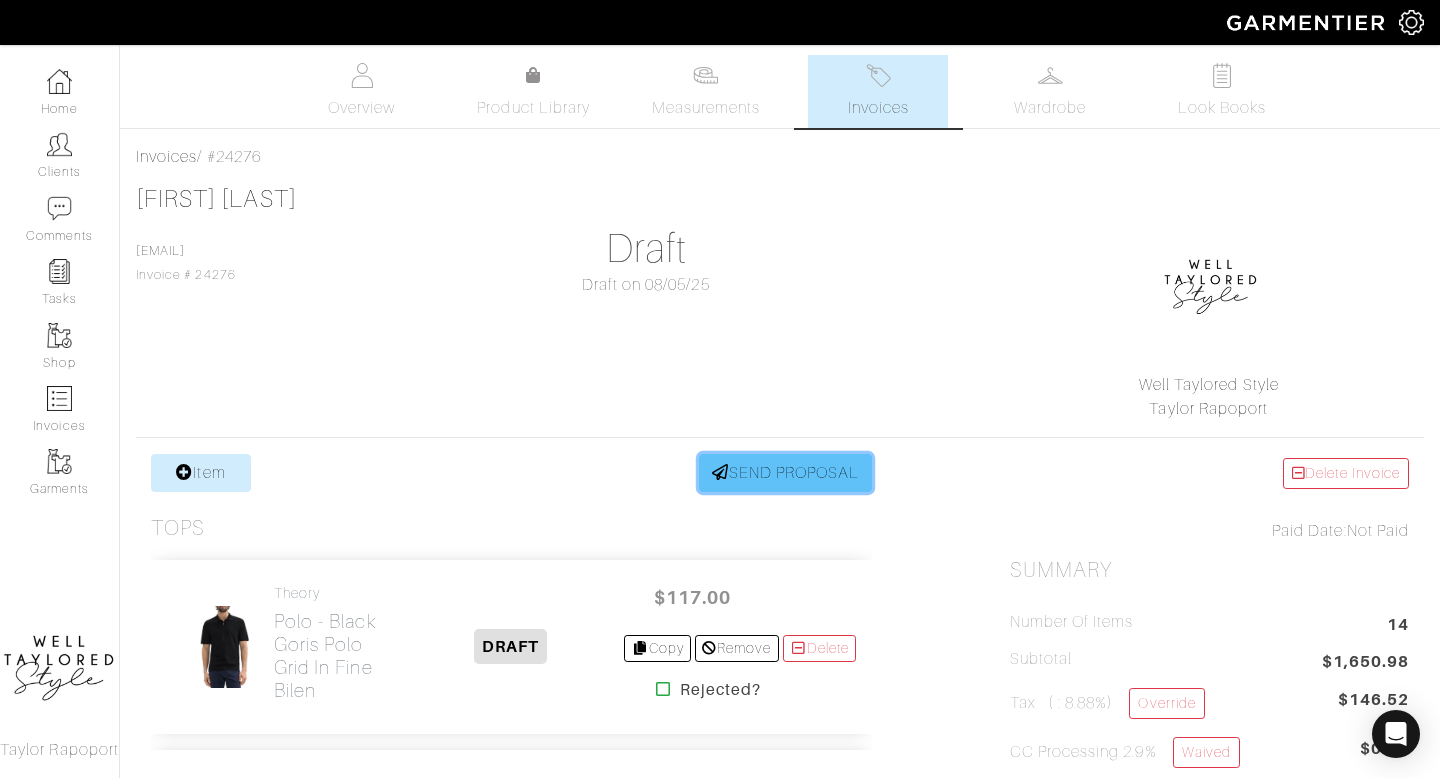 click on "SEND PROPOSAL" at bounding box center [786, 473] 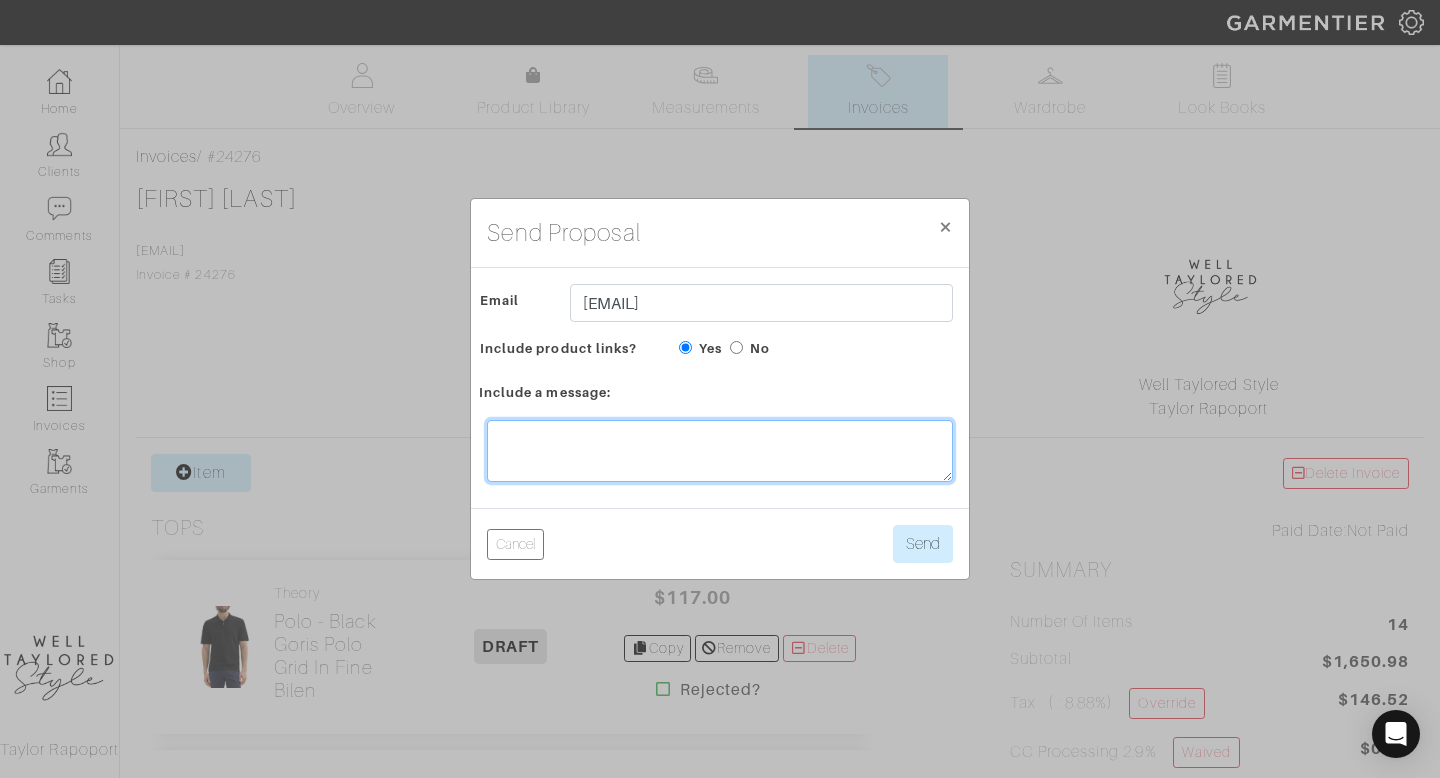 click at bounding box center [720, 451] 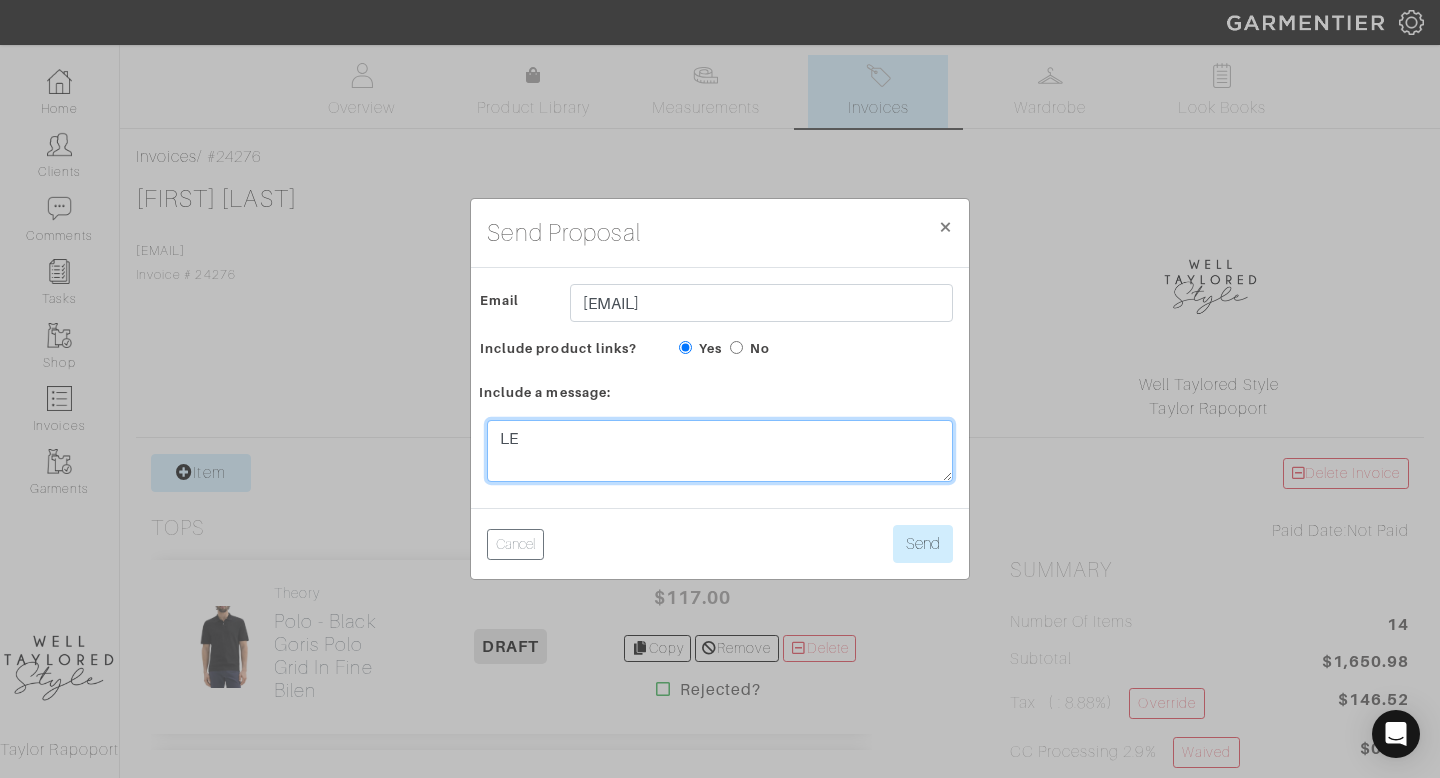 type on "L" 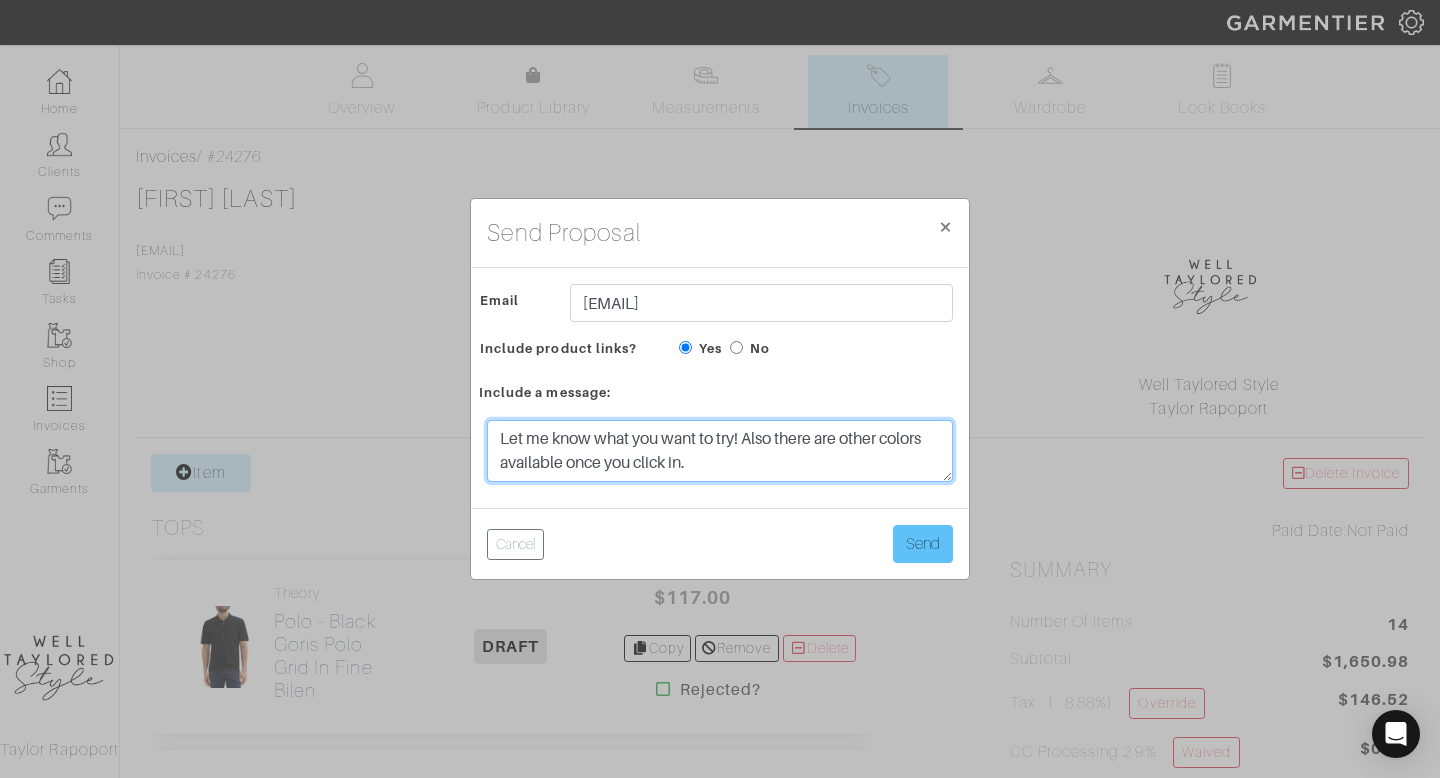 type on "Let me know what you want to try! Also there are other colors available once you click in." 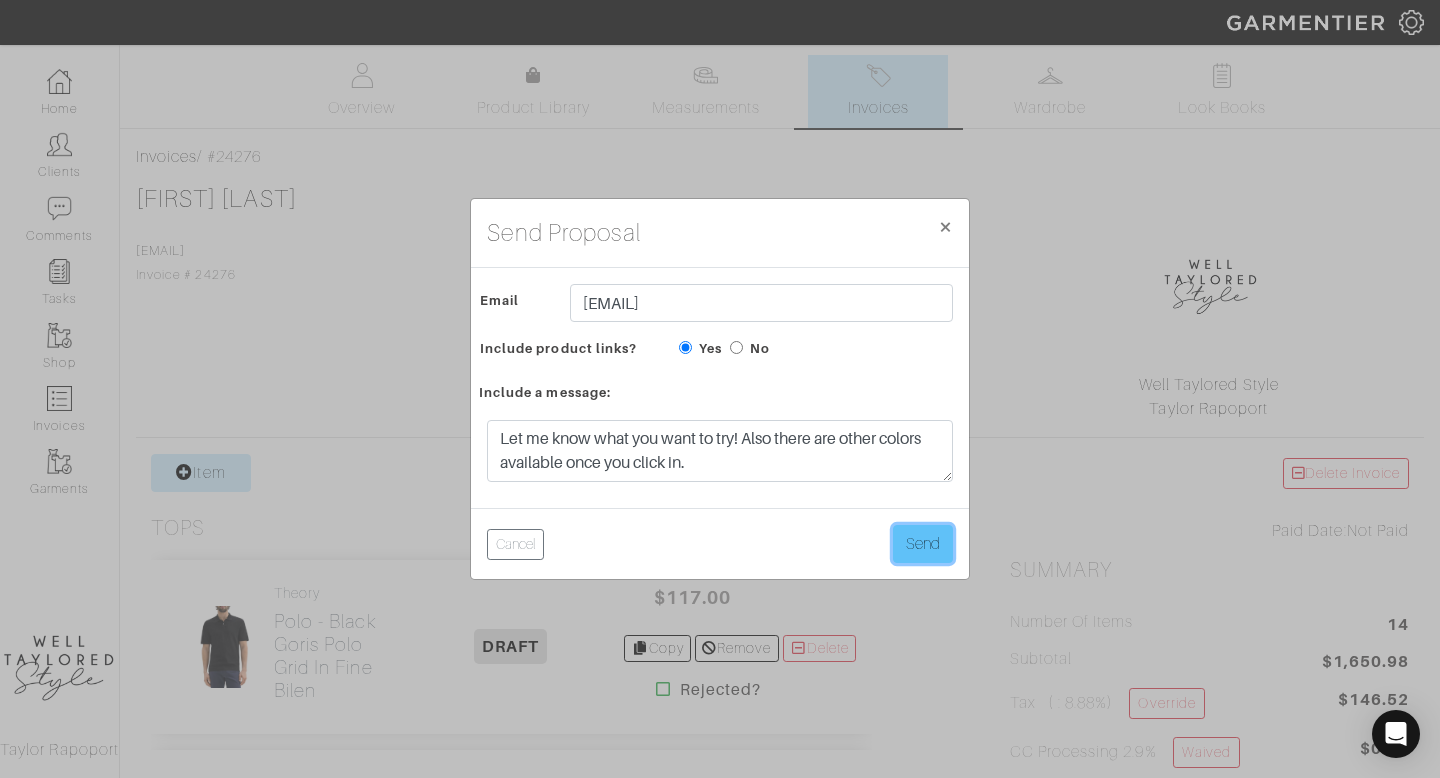 click on "Send" at bounding box center (923, 544) 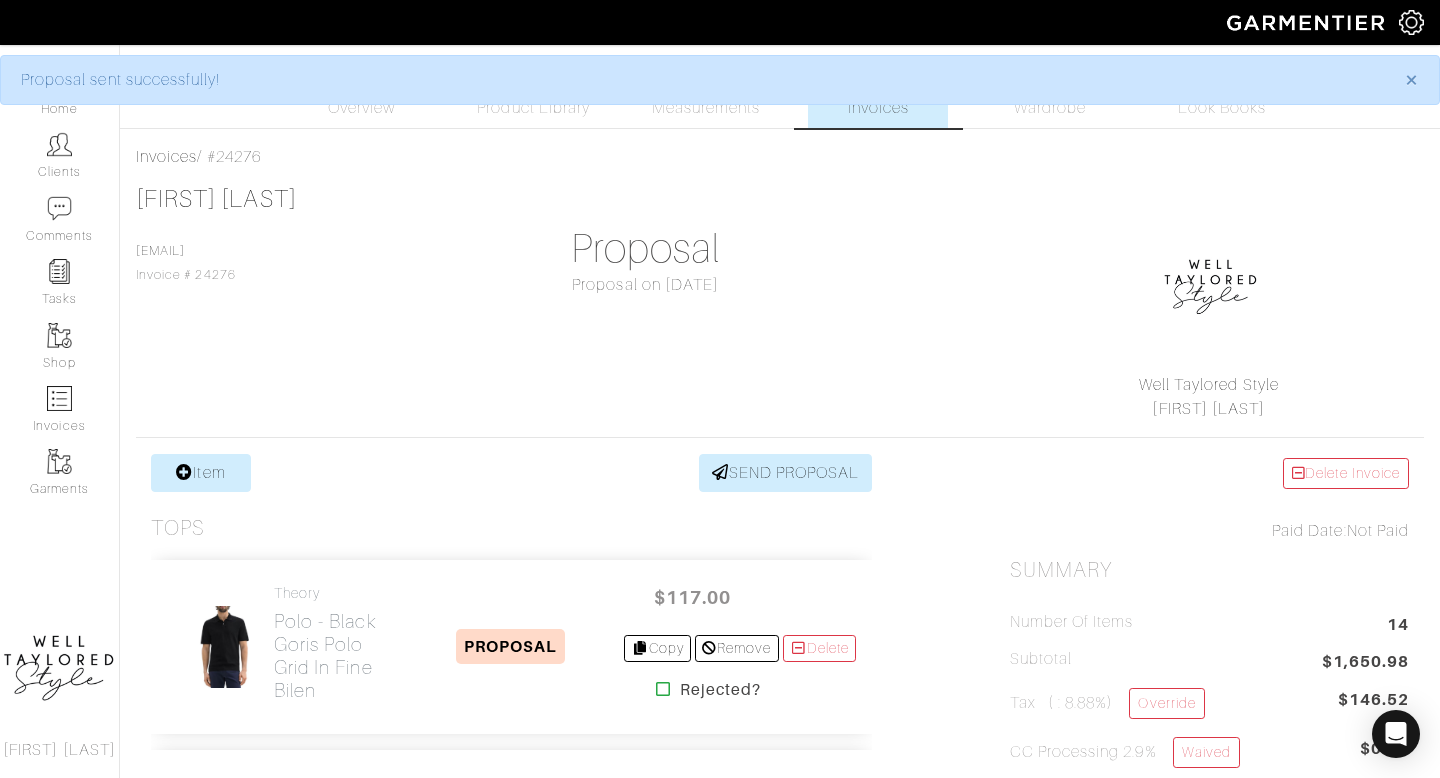 scroll, scrollTop: 0, scrollLeft: 0, axis: both 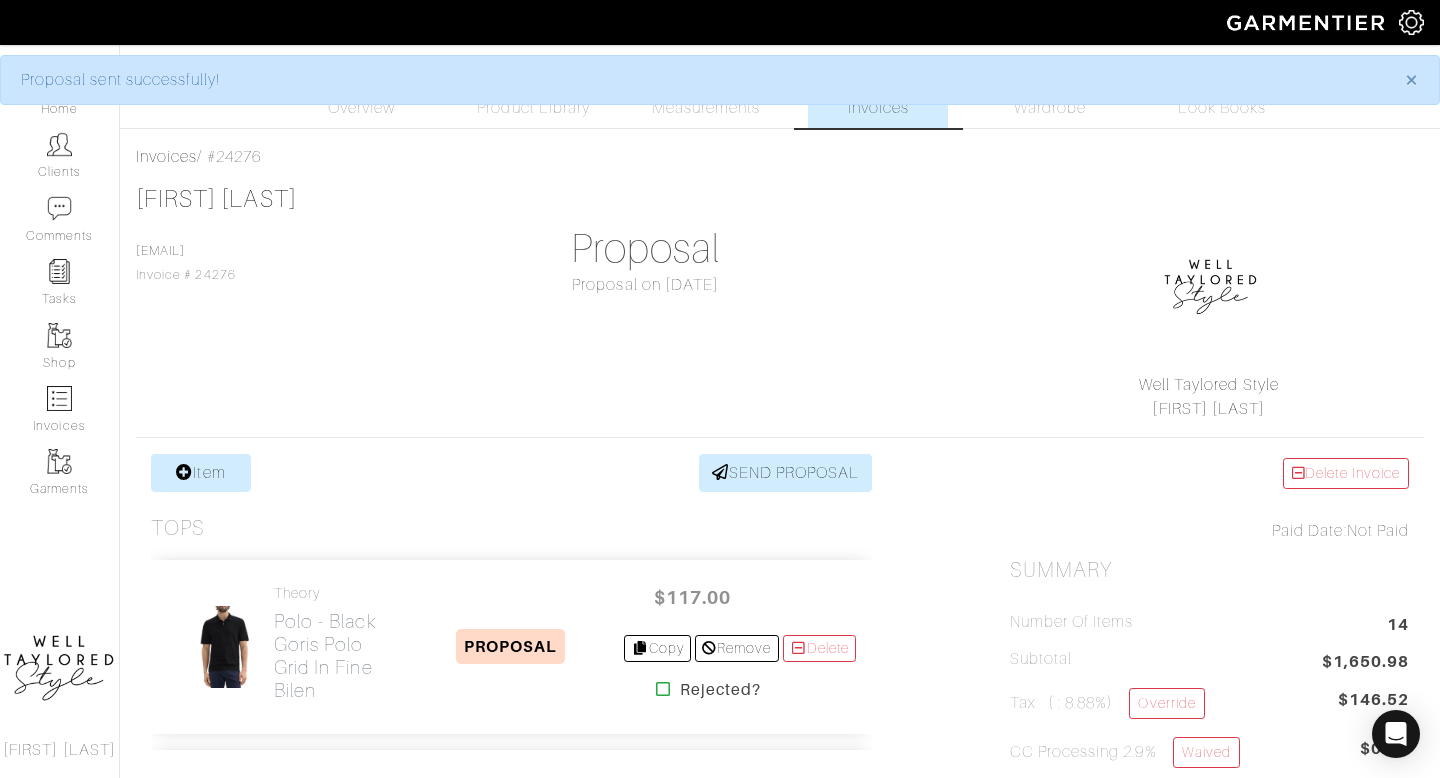 click on "Invoices" at bounding box center [878, 108] 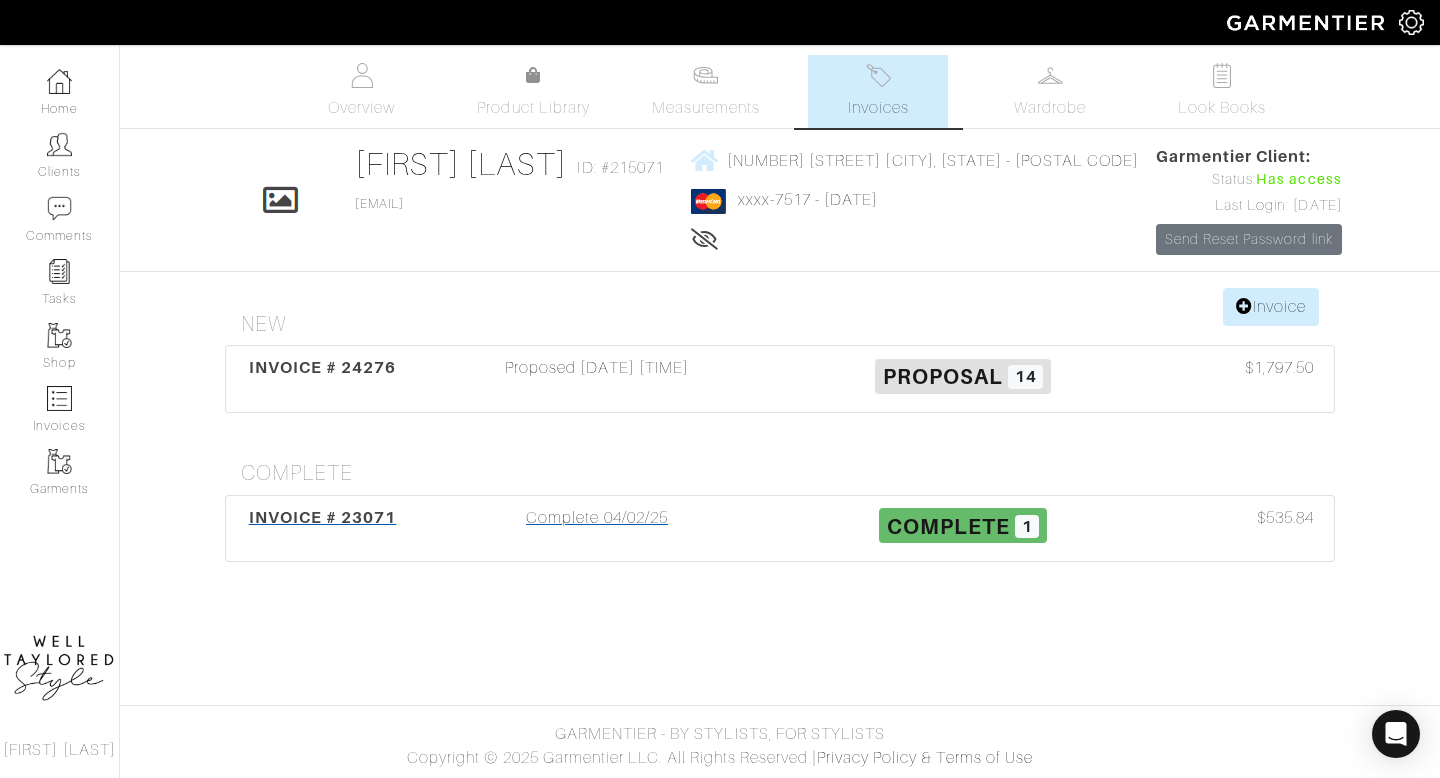 click on "Complete 04/02/25" at bounding box center [597, 529] 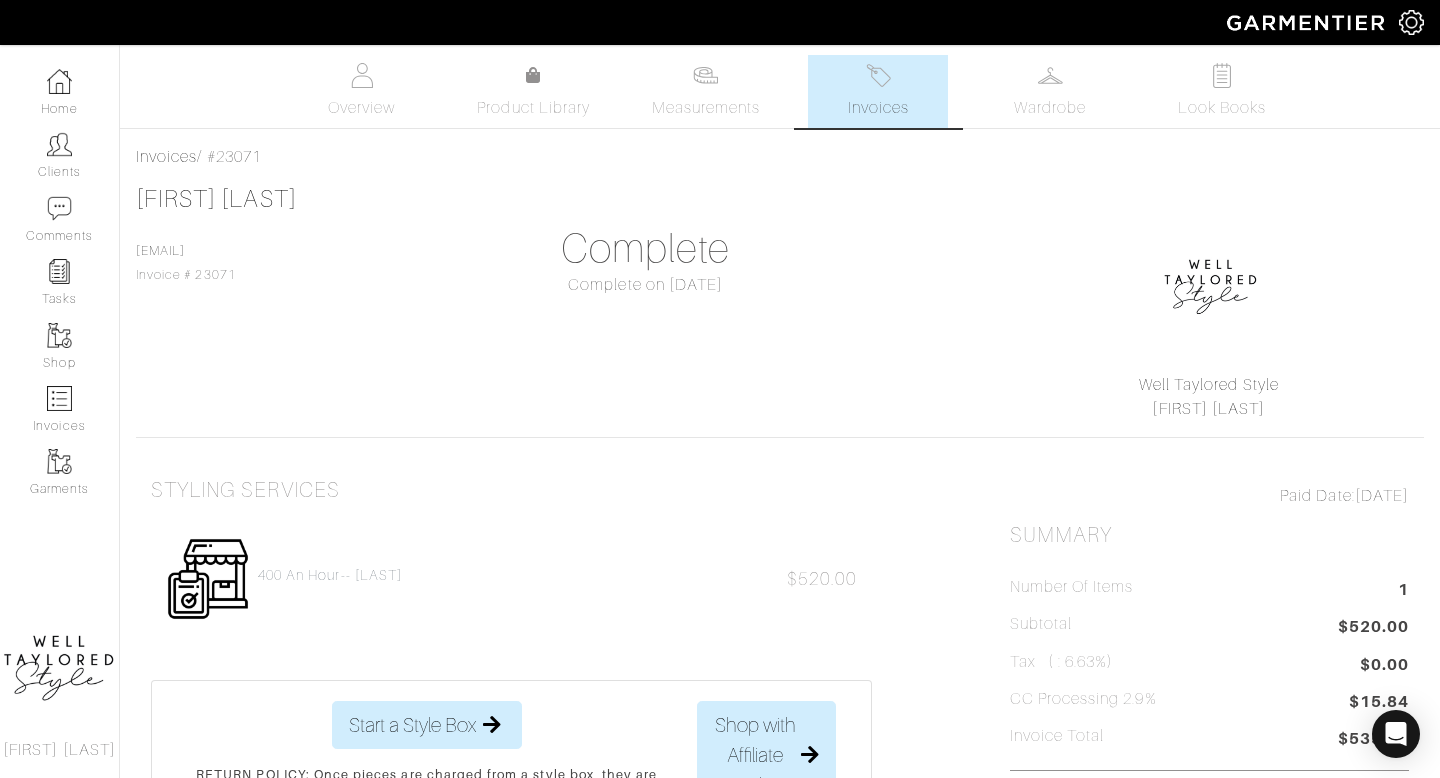 click on "Invoices" at bounding box center (878, 91) 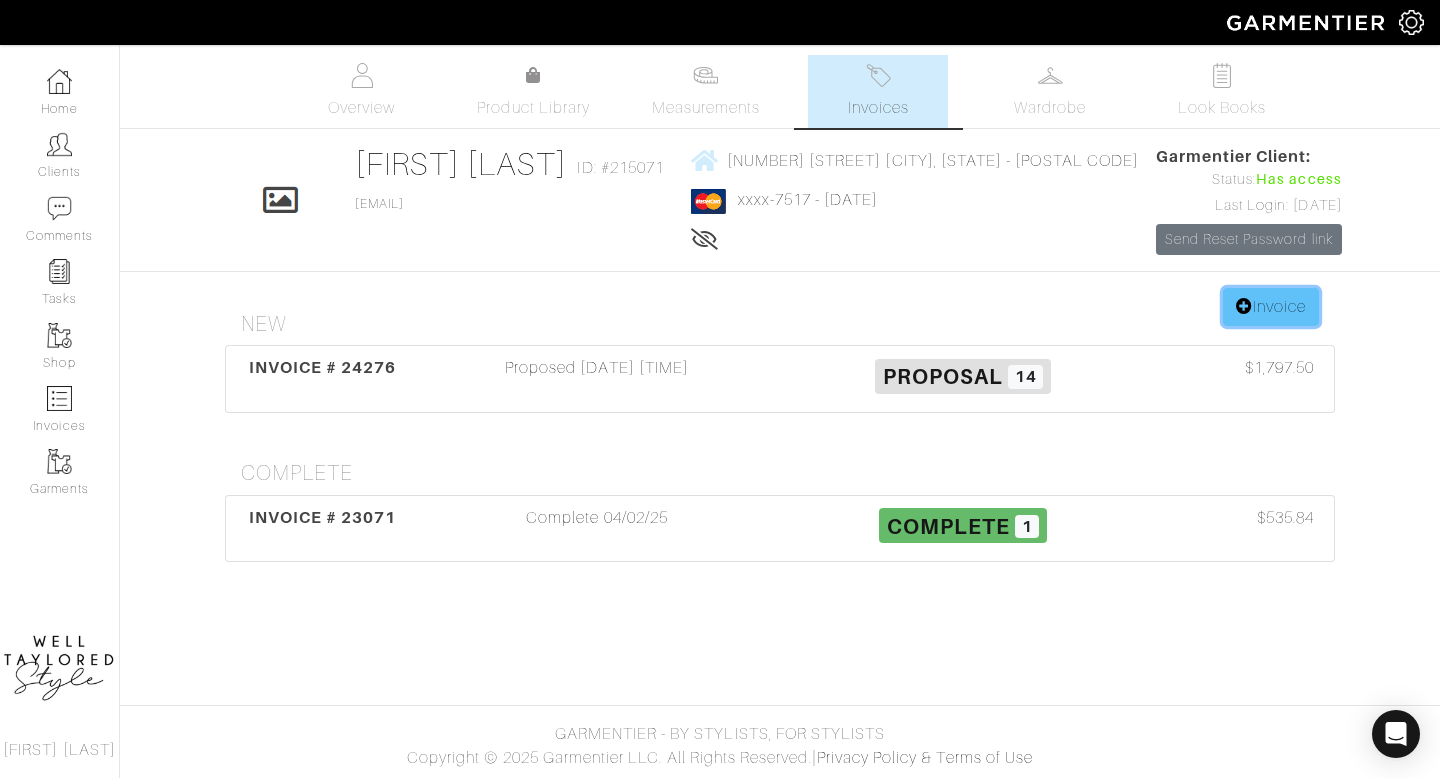 click on "Invoice" at bounding box center (1271, 307) 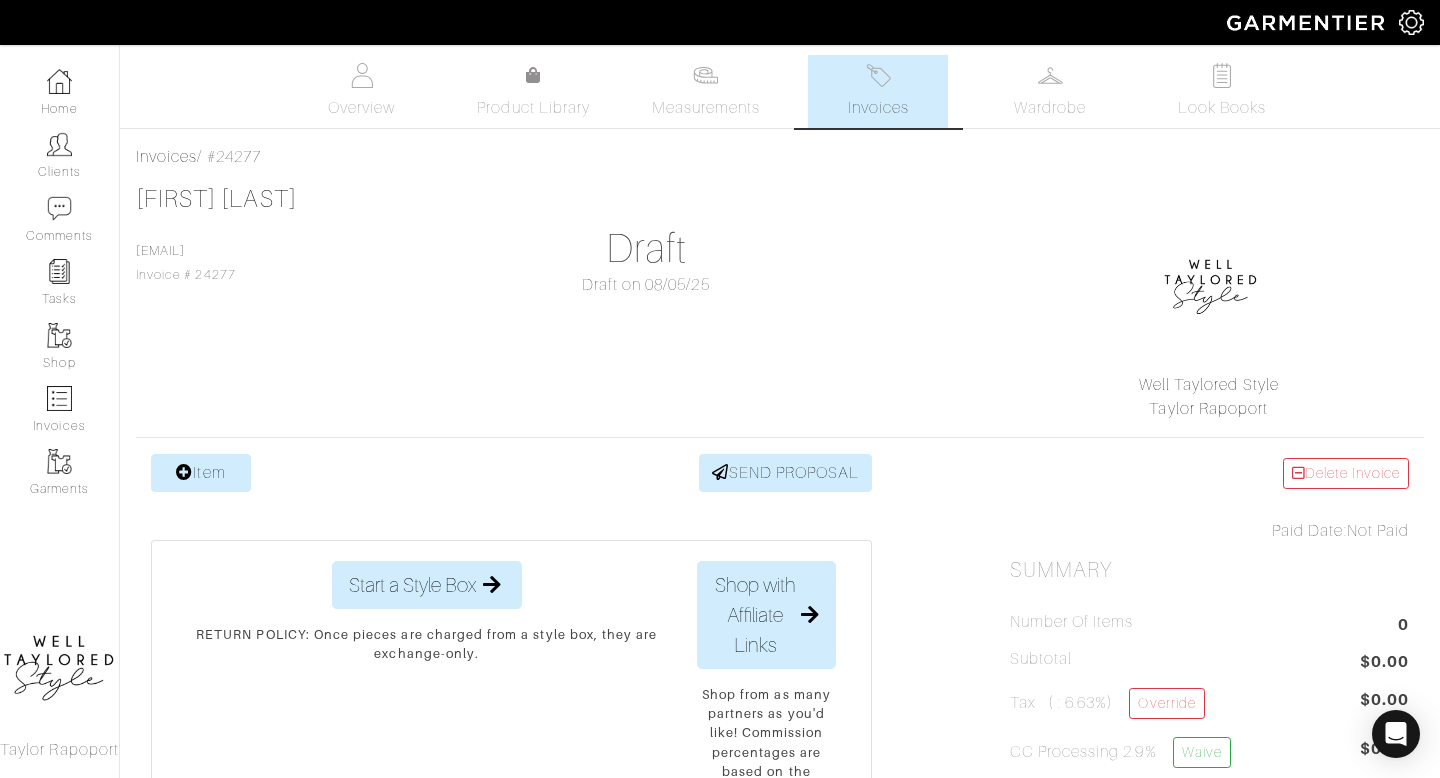 scroll, scrollTop: 0, scrollLeft: 0, axis: both 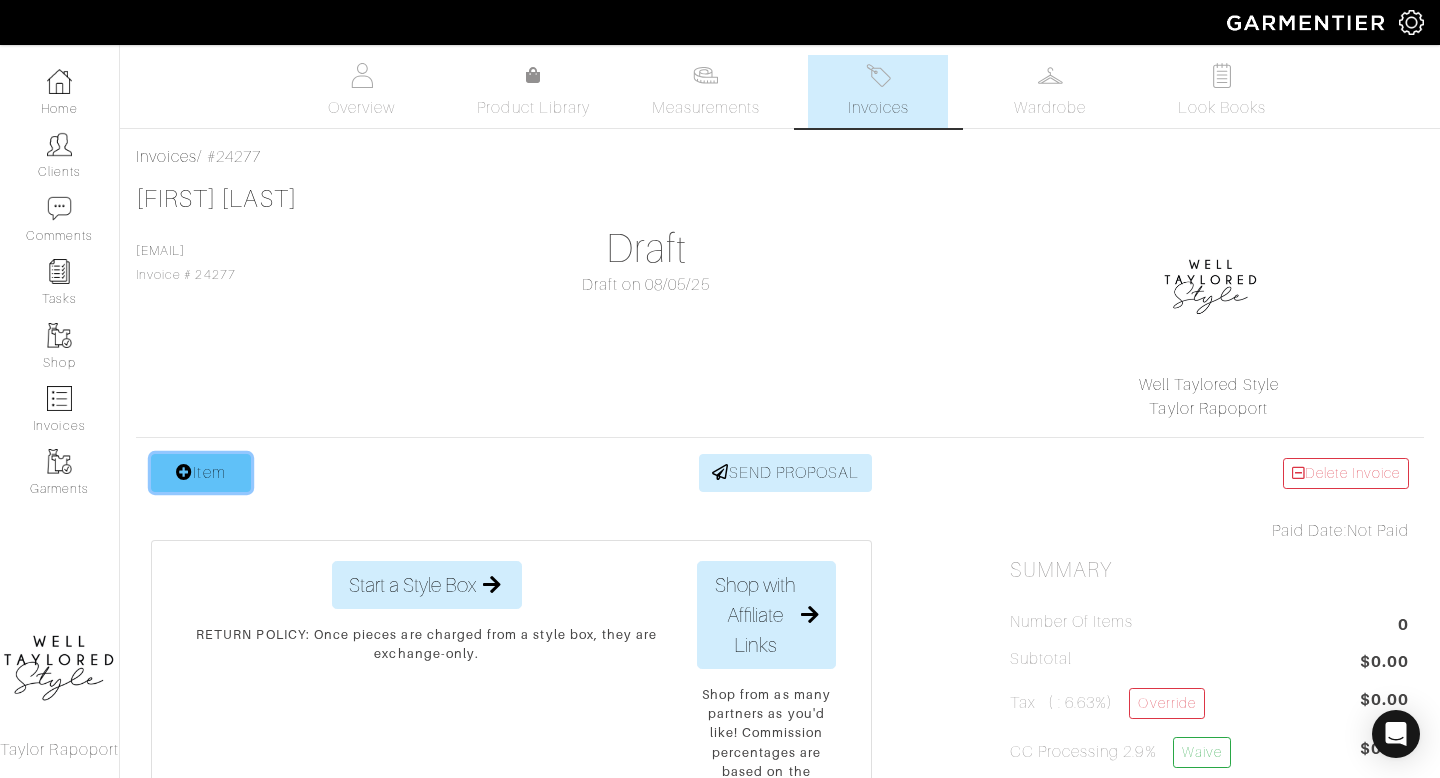 click on "Item" at bounding box center (201, 473) 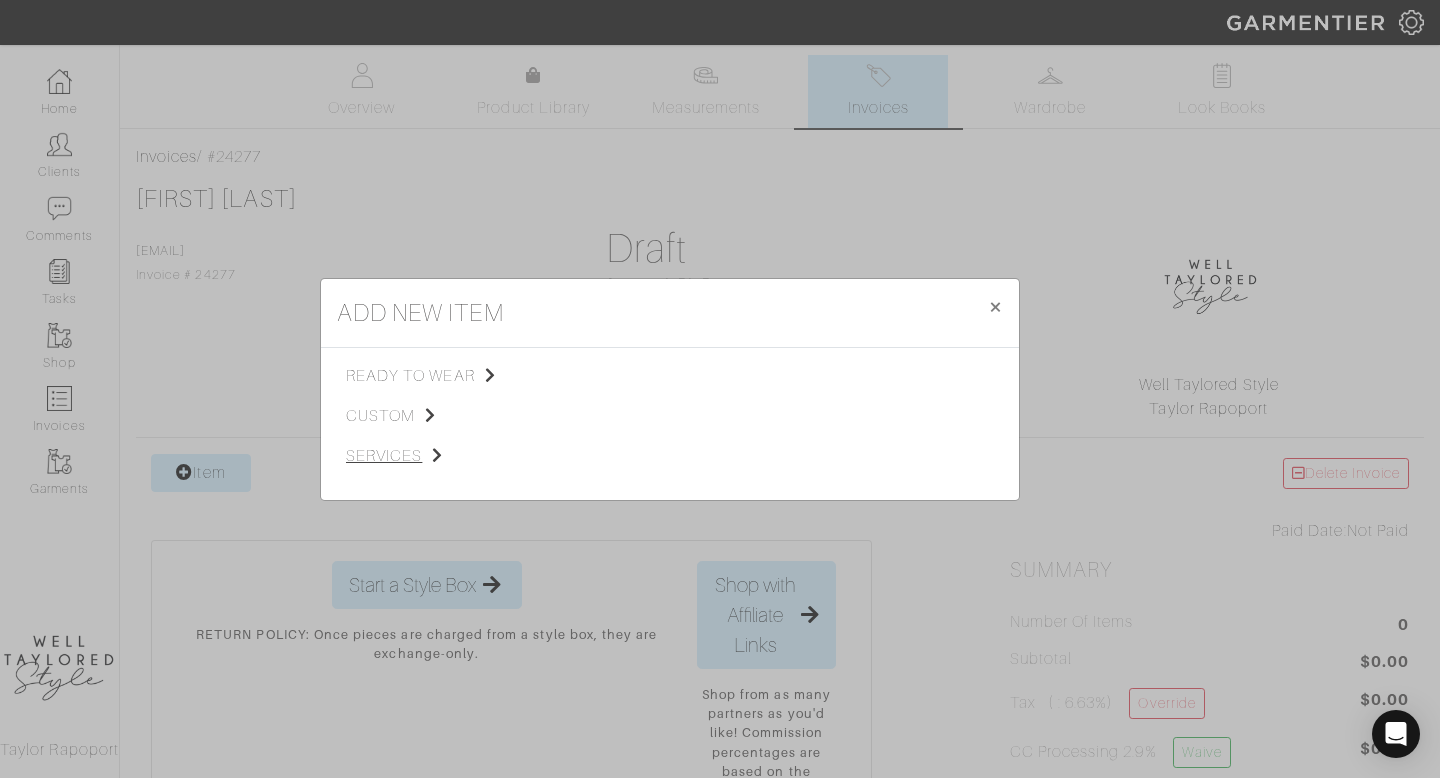 click on "services" at bounding box center [446, 456] 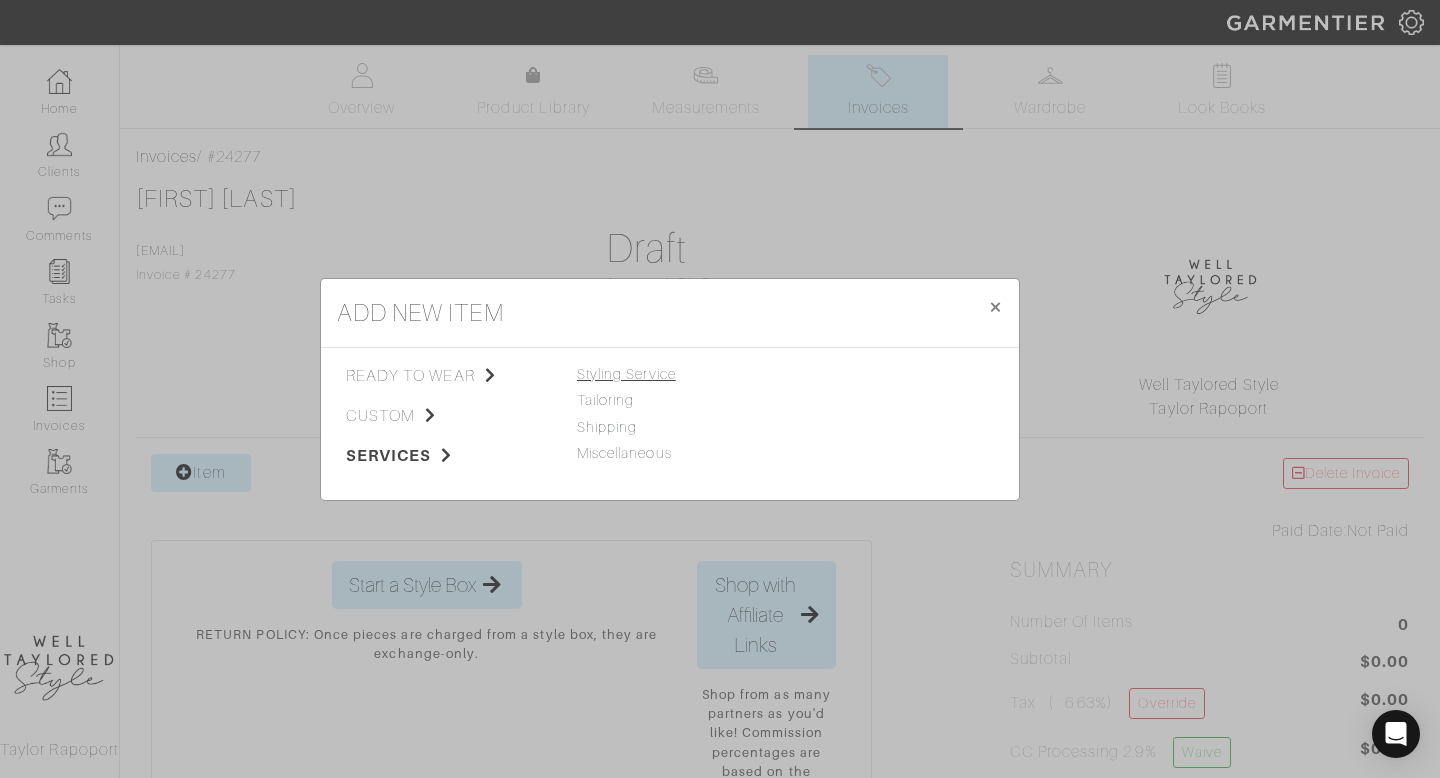 click on "Styling Service" at bounding box center [626, 374] 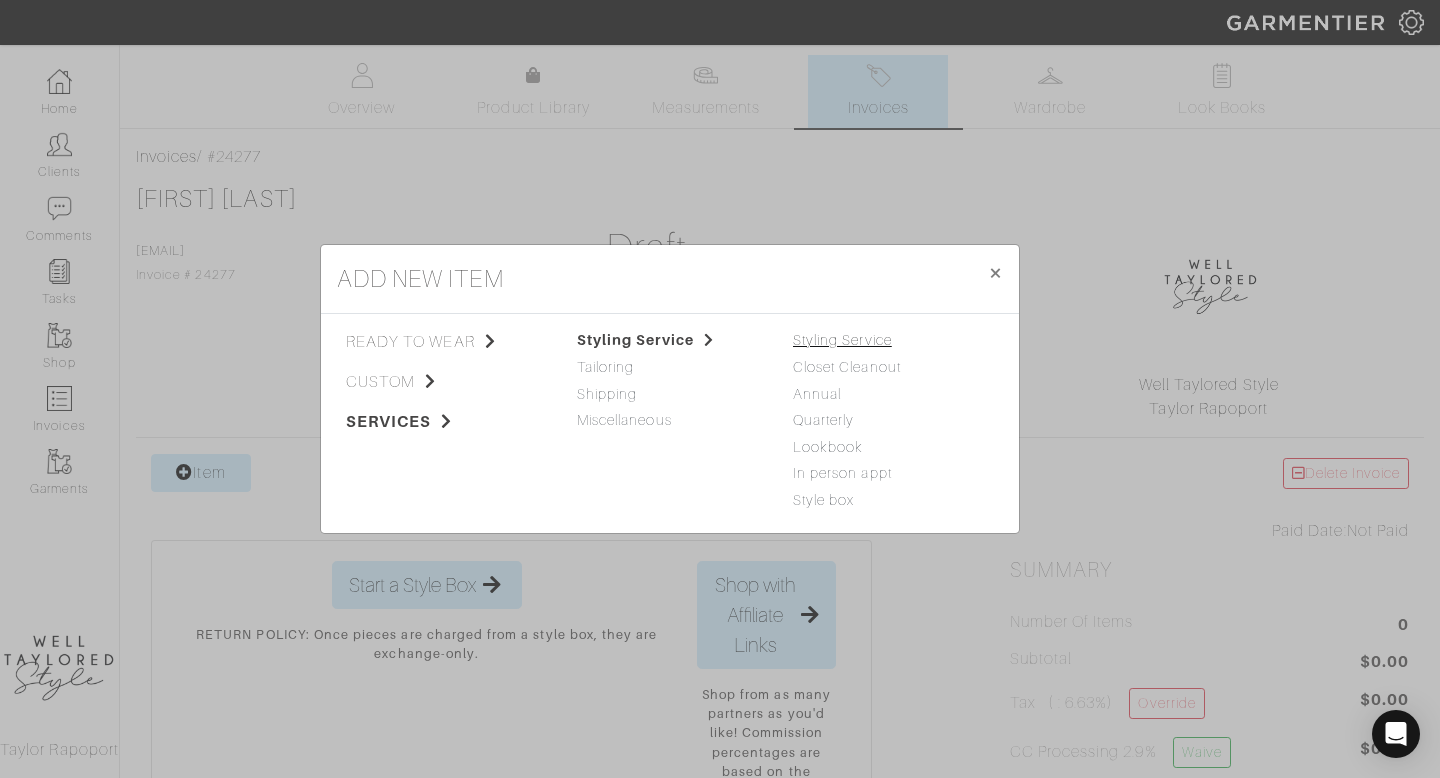 click on "Styling Service" at bounding box center (842, 340) 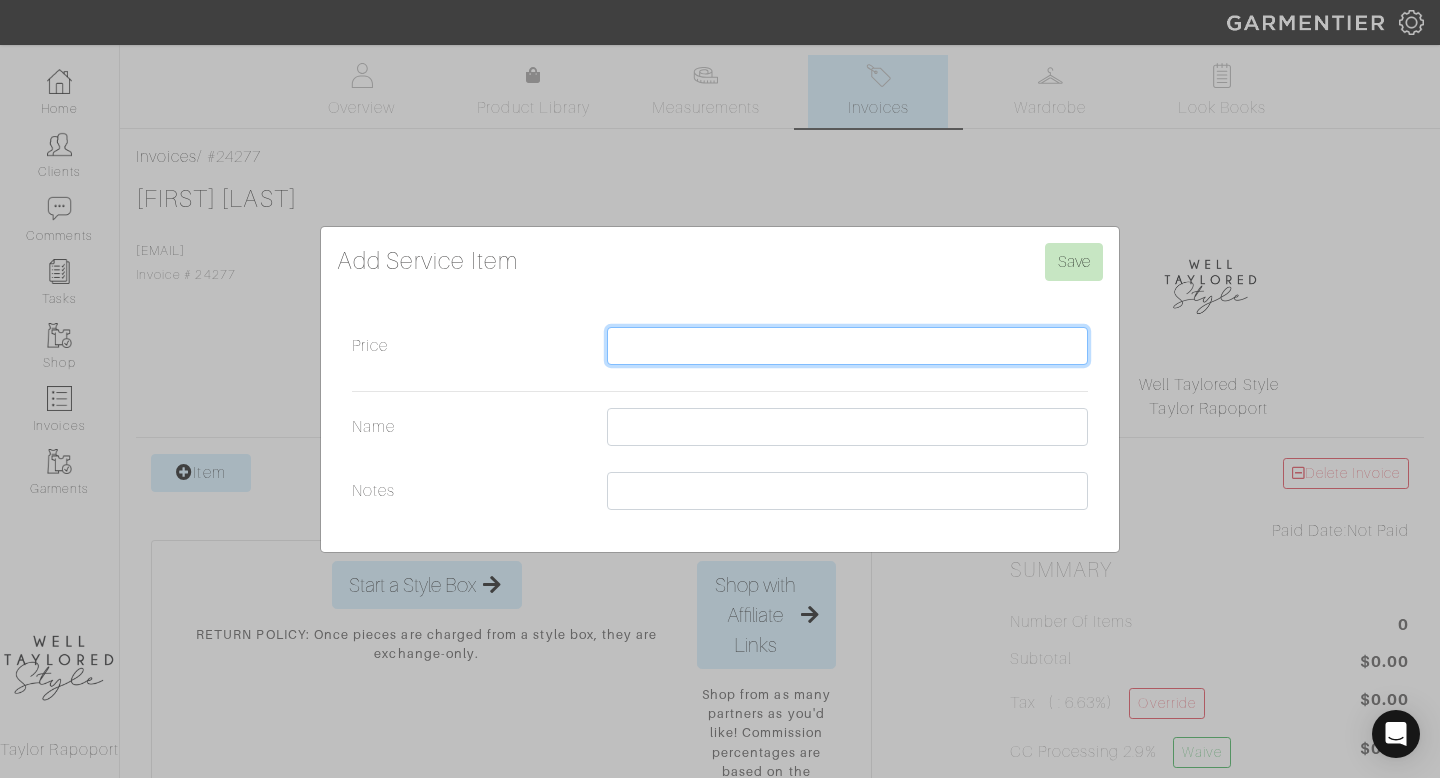 click on "Price" at bounding box center [847, 346] 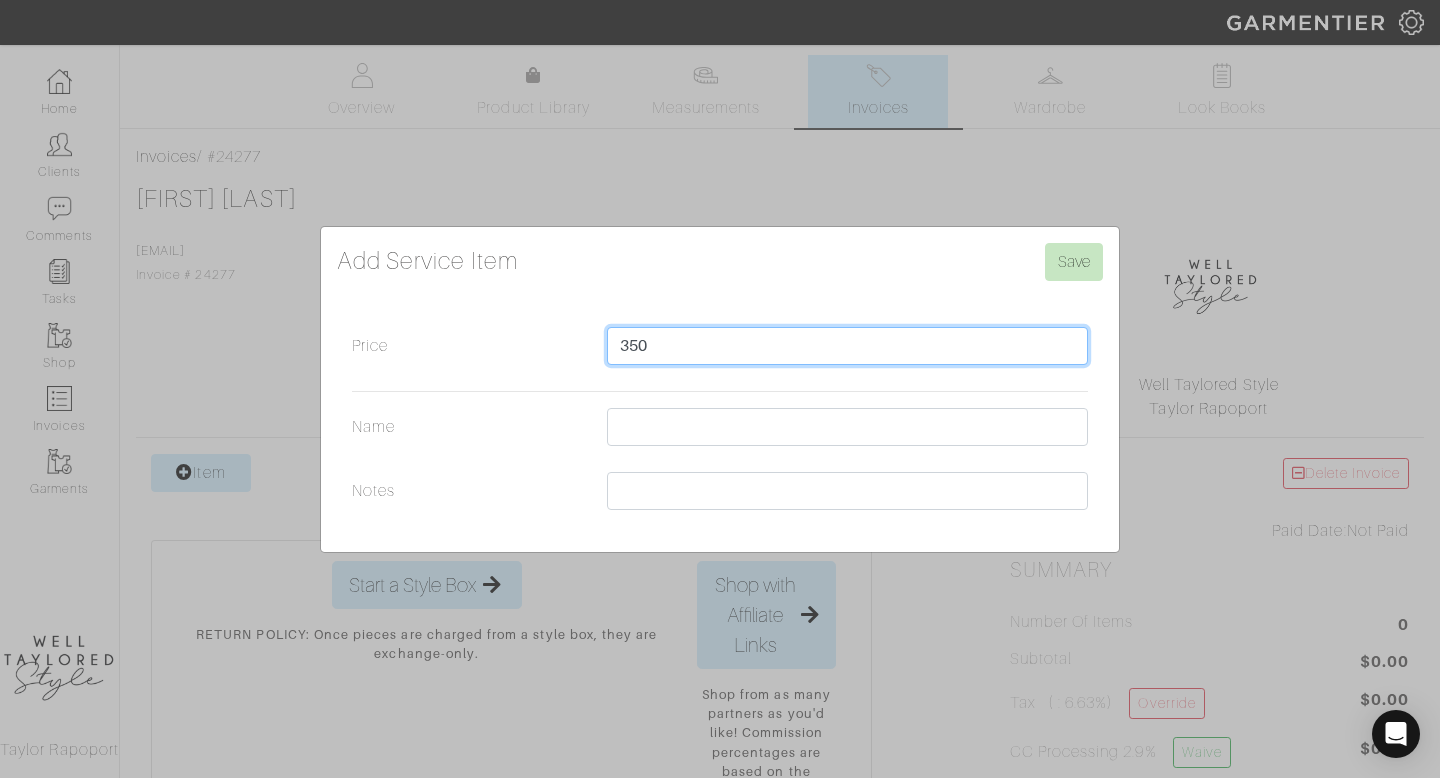 type on "350" 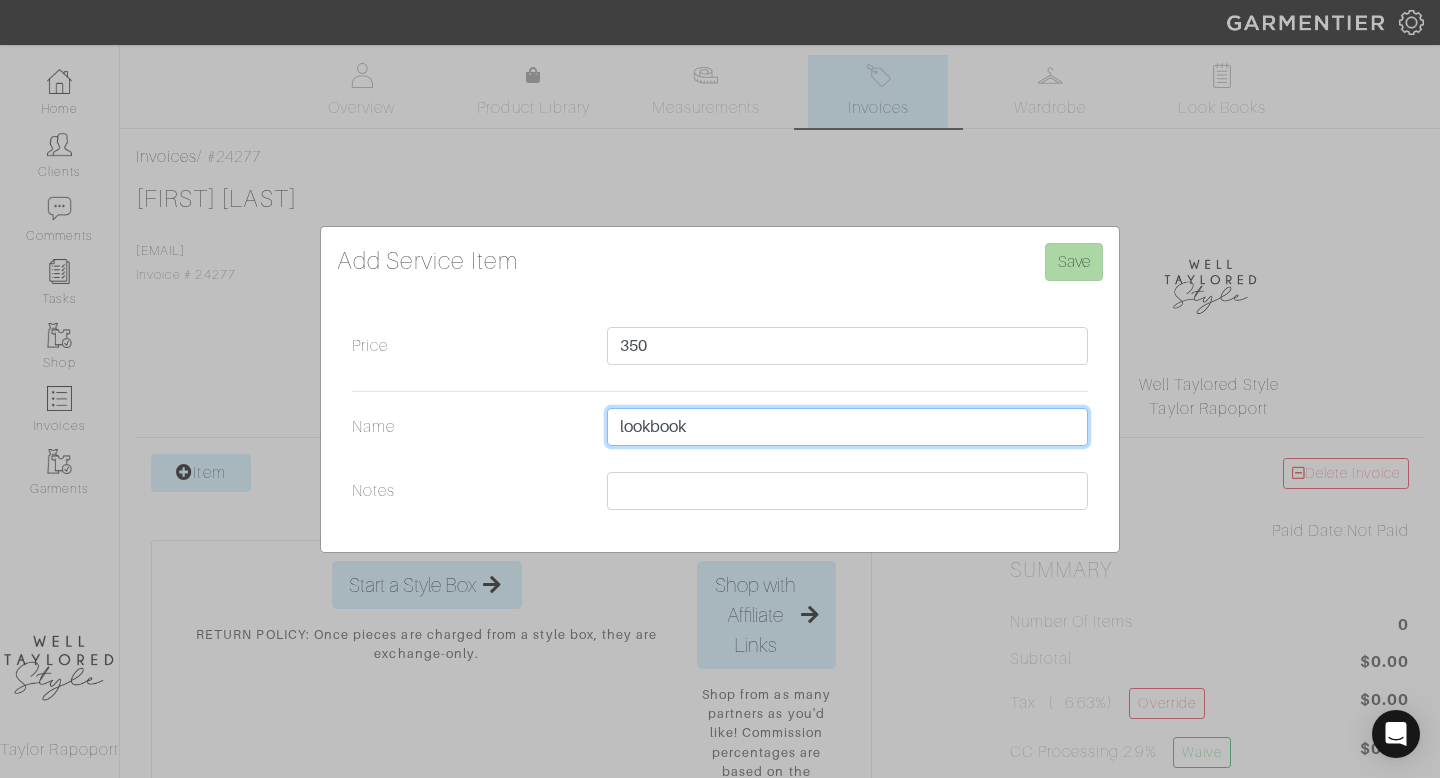 type on "lookbook" 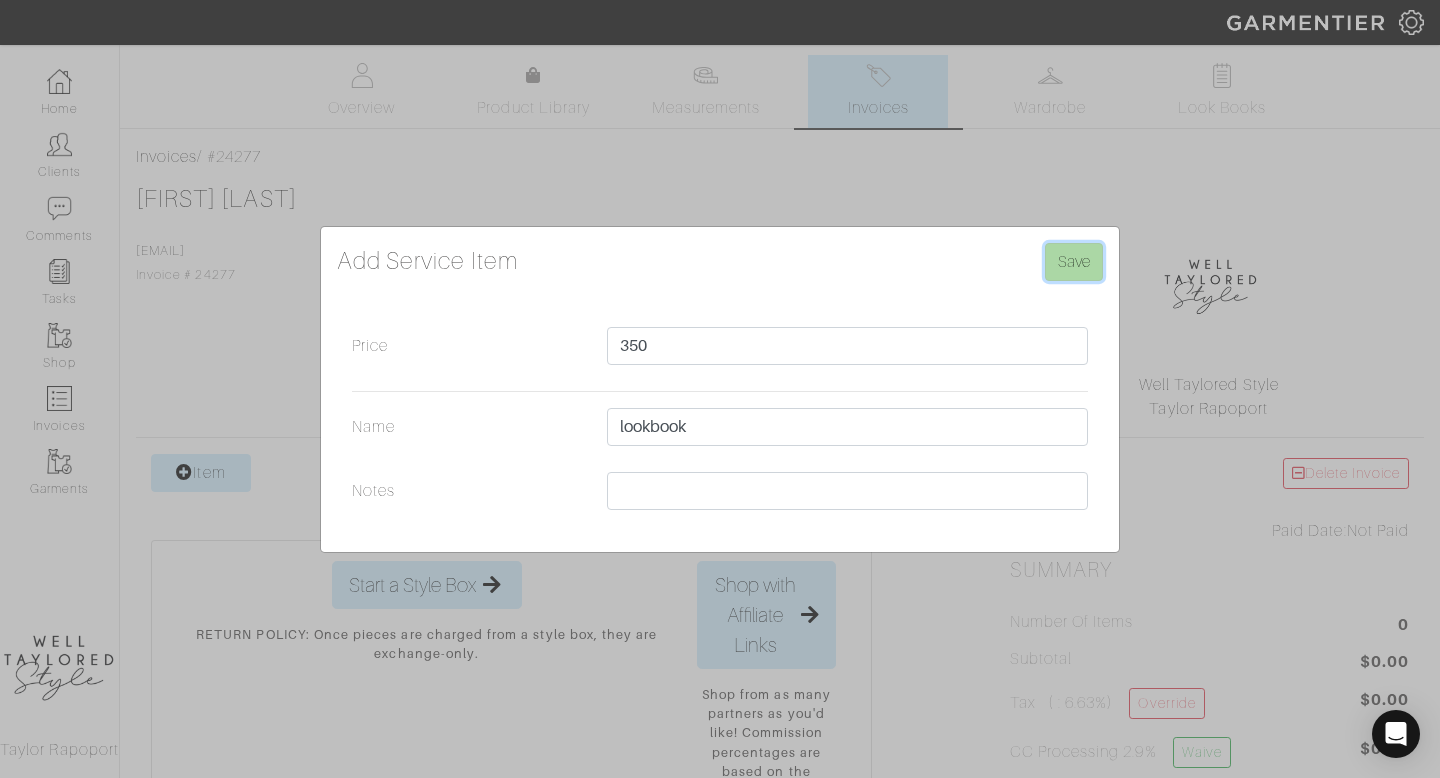 click on "Save" at bounding box center [1074, 262] 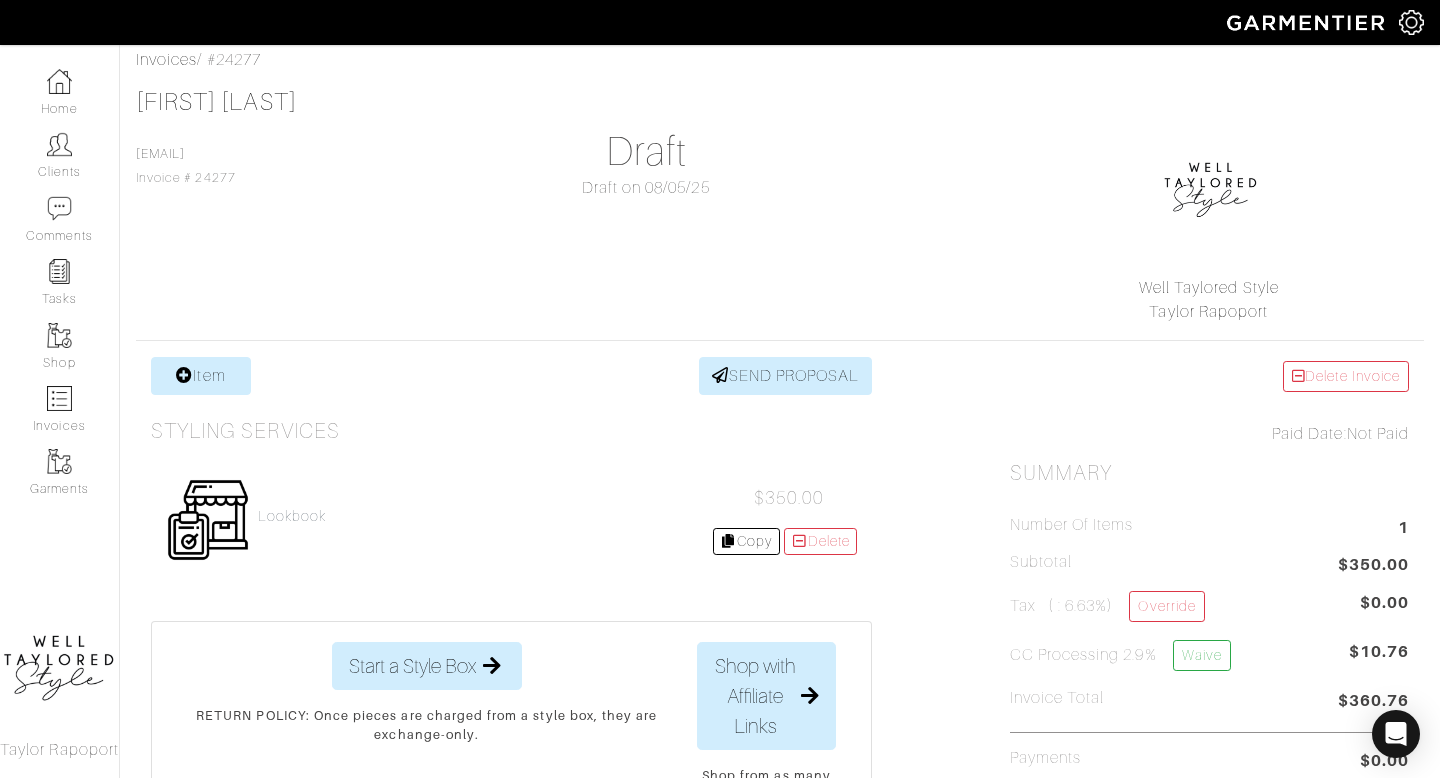 scroll, scrollTop: 297, scrollLeft: 0, axis: vertical 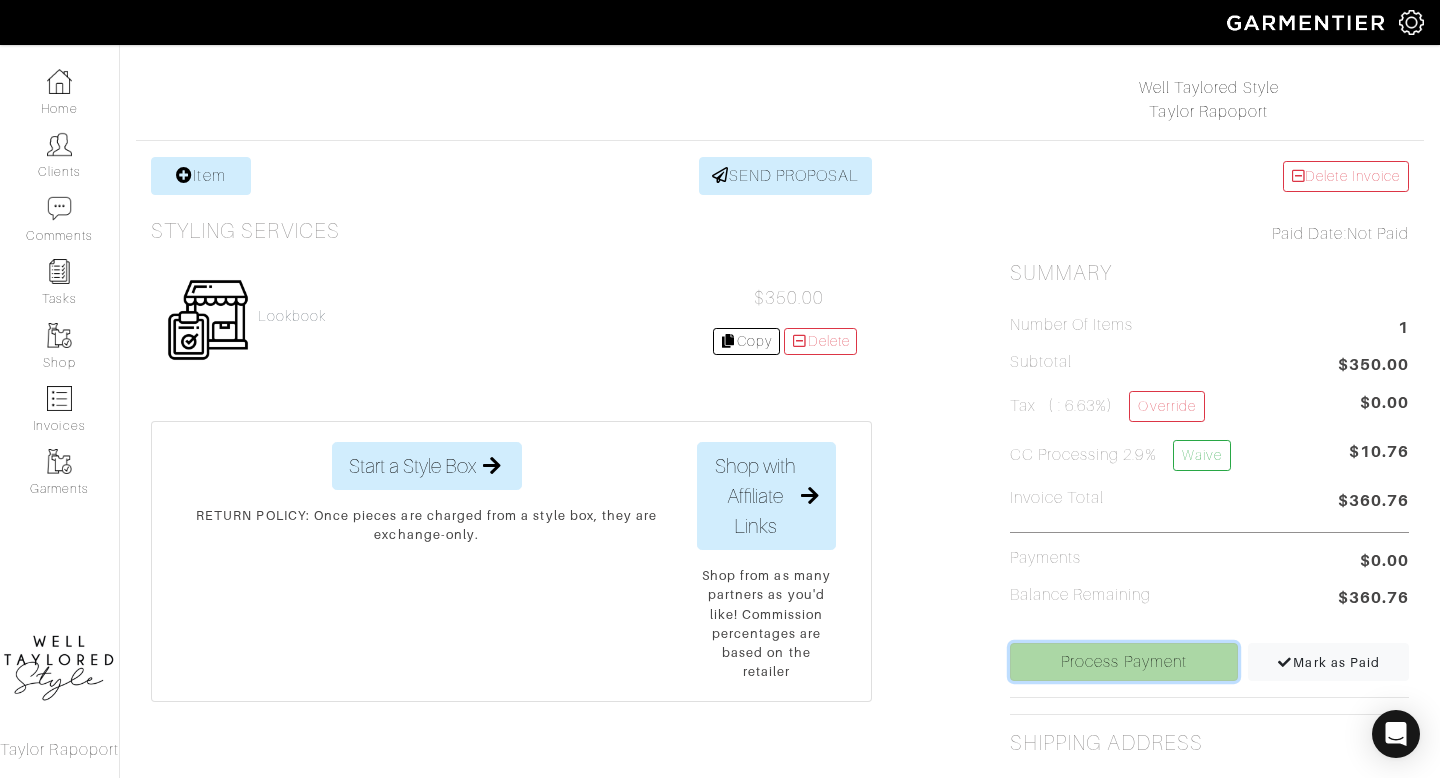 click on "Process Payment" at bounding box center [1124, 662] 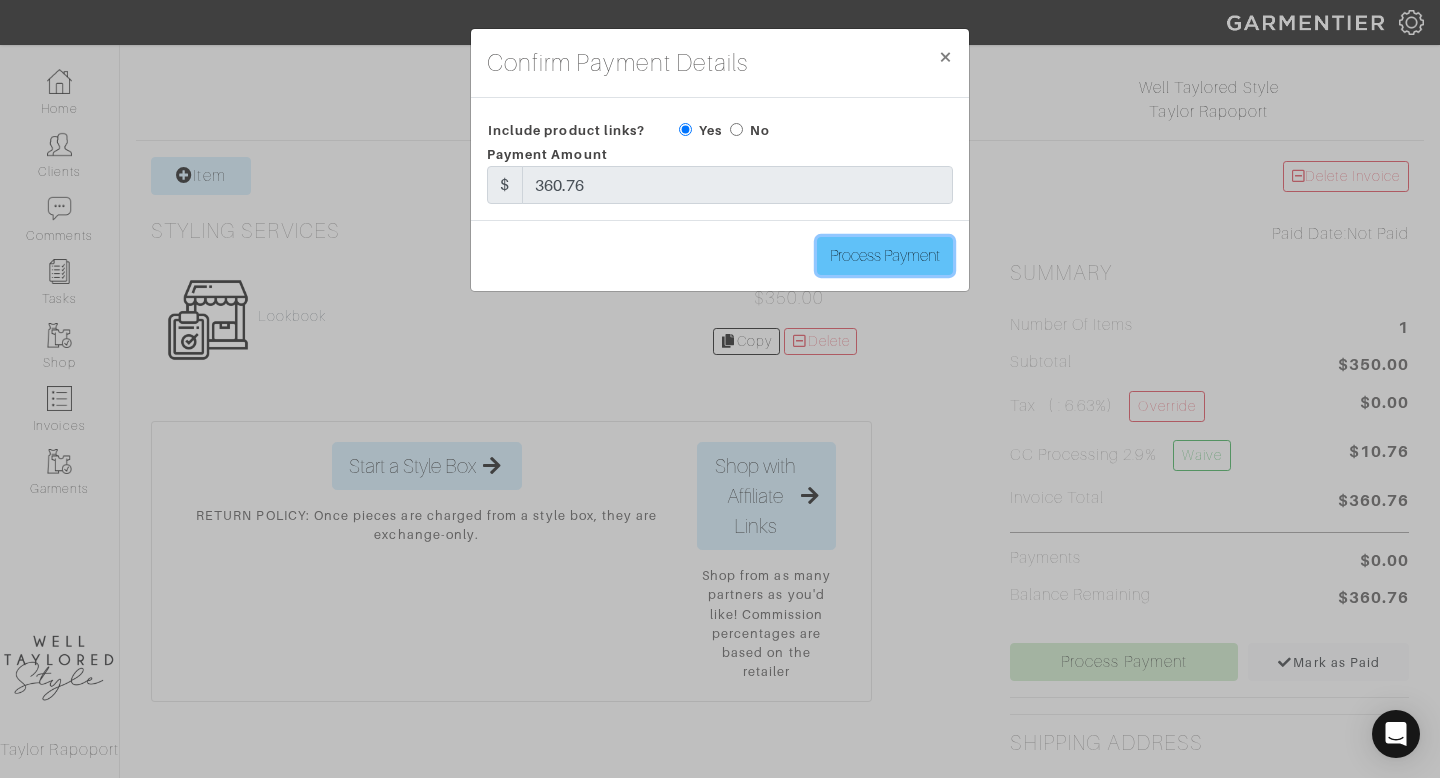 click on "Process Payment" at bounding box center (885, 256) 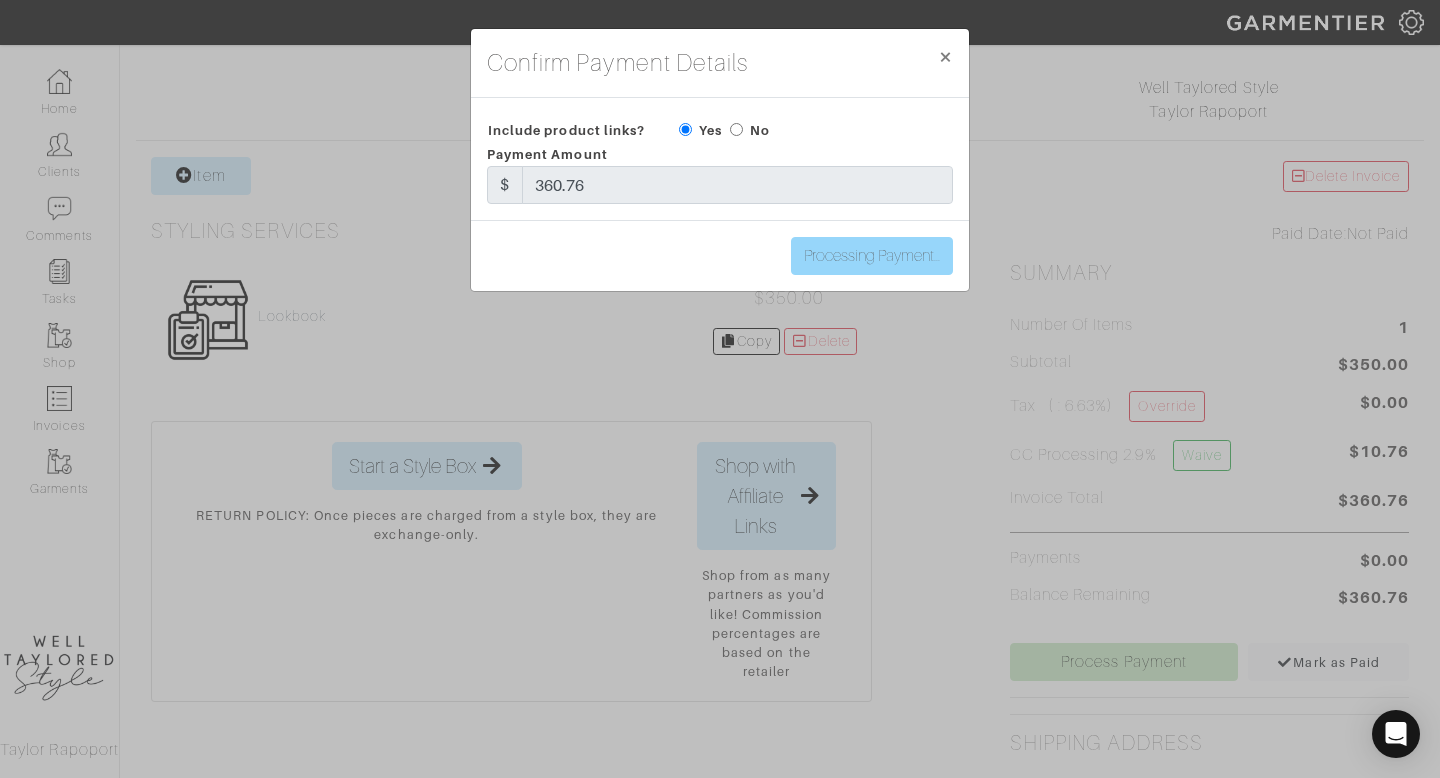 type on "Process Payment" 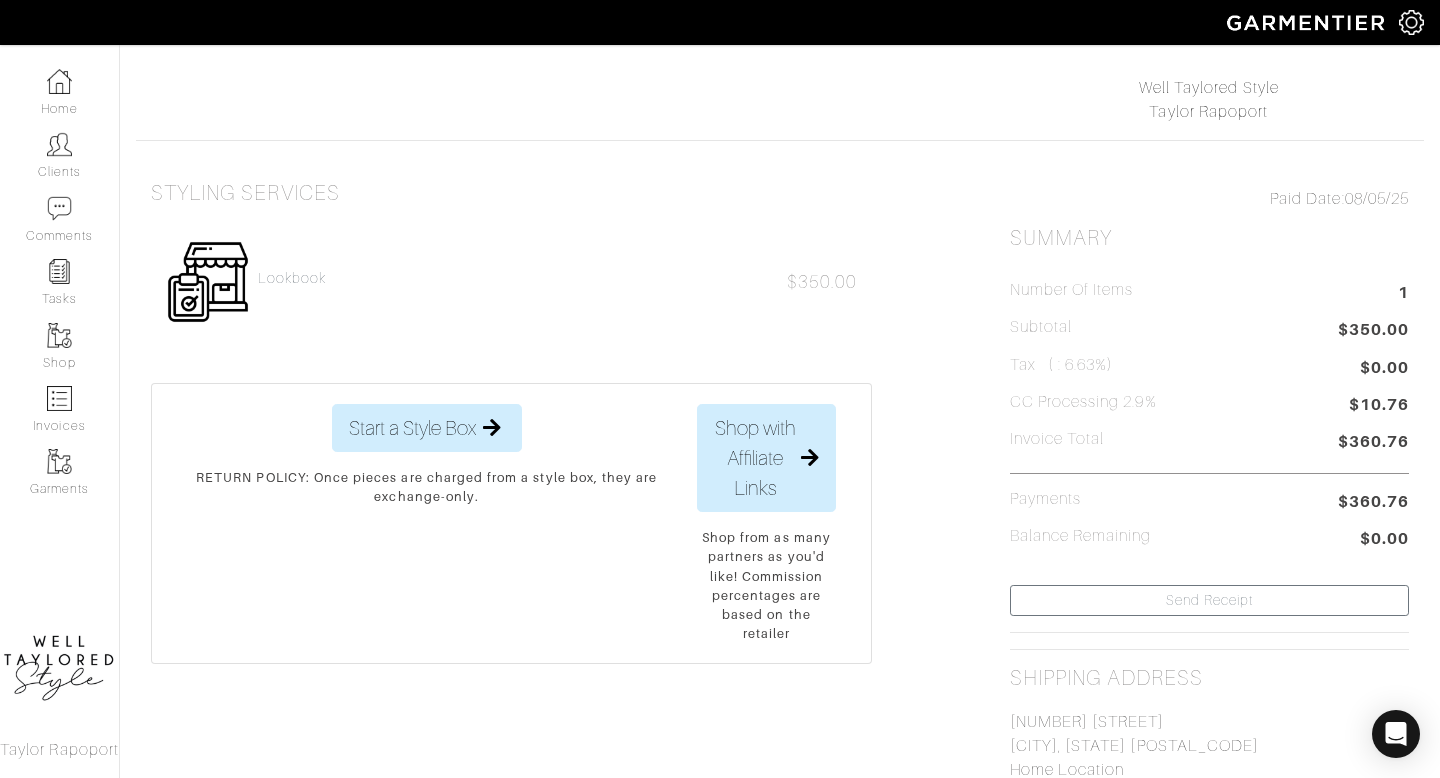 scroll, scrollTop: 0, scrollLeft: 0, axis: both 